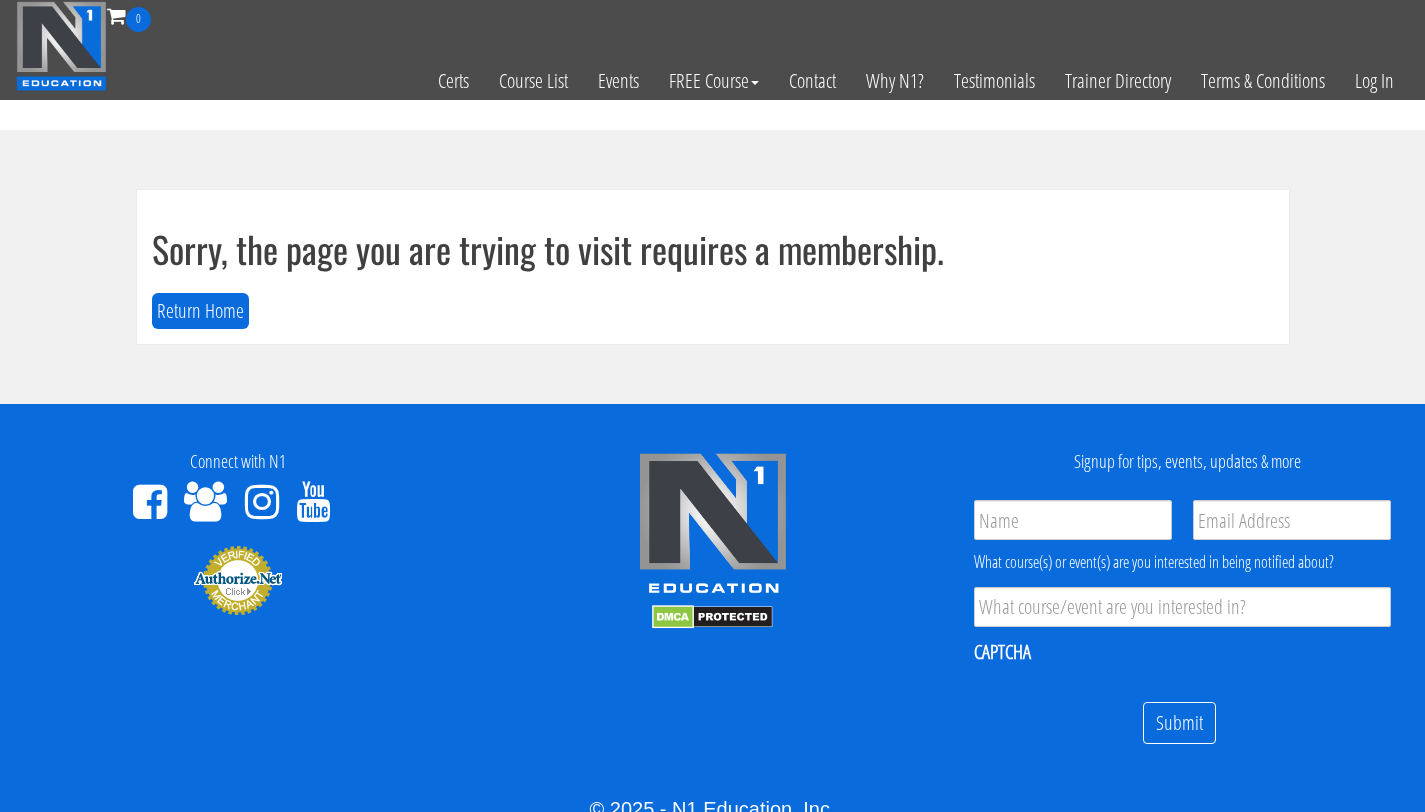 scroll, scrollTop: 0, scrollLeft: 0, axis: both 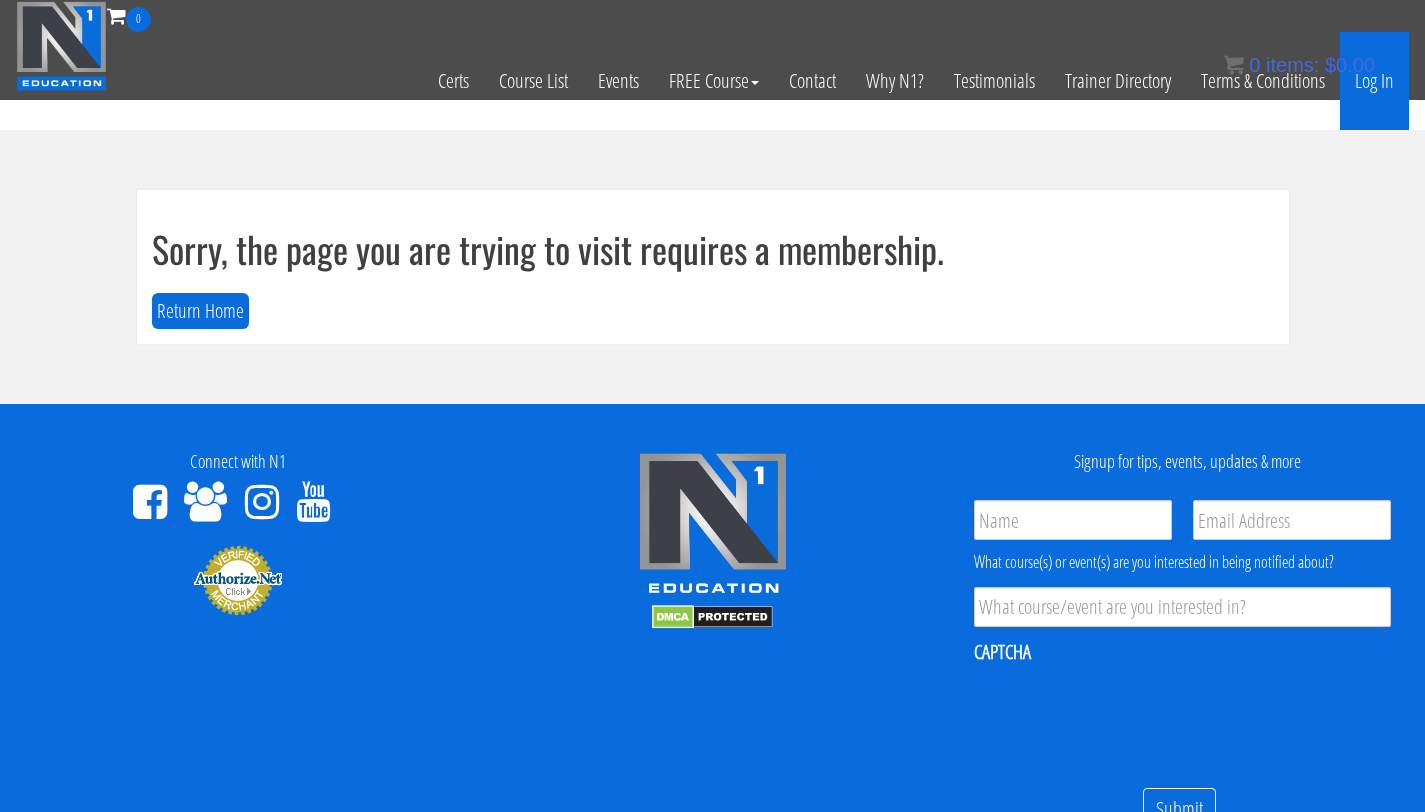 click on "Log In" at bounding box center [1374, 81] 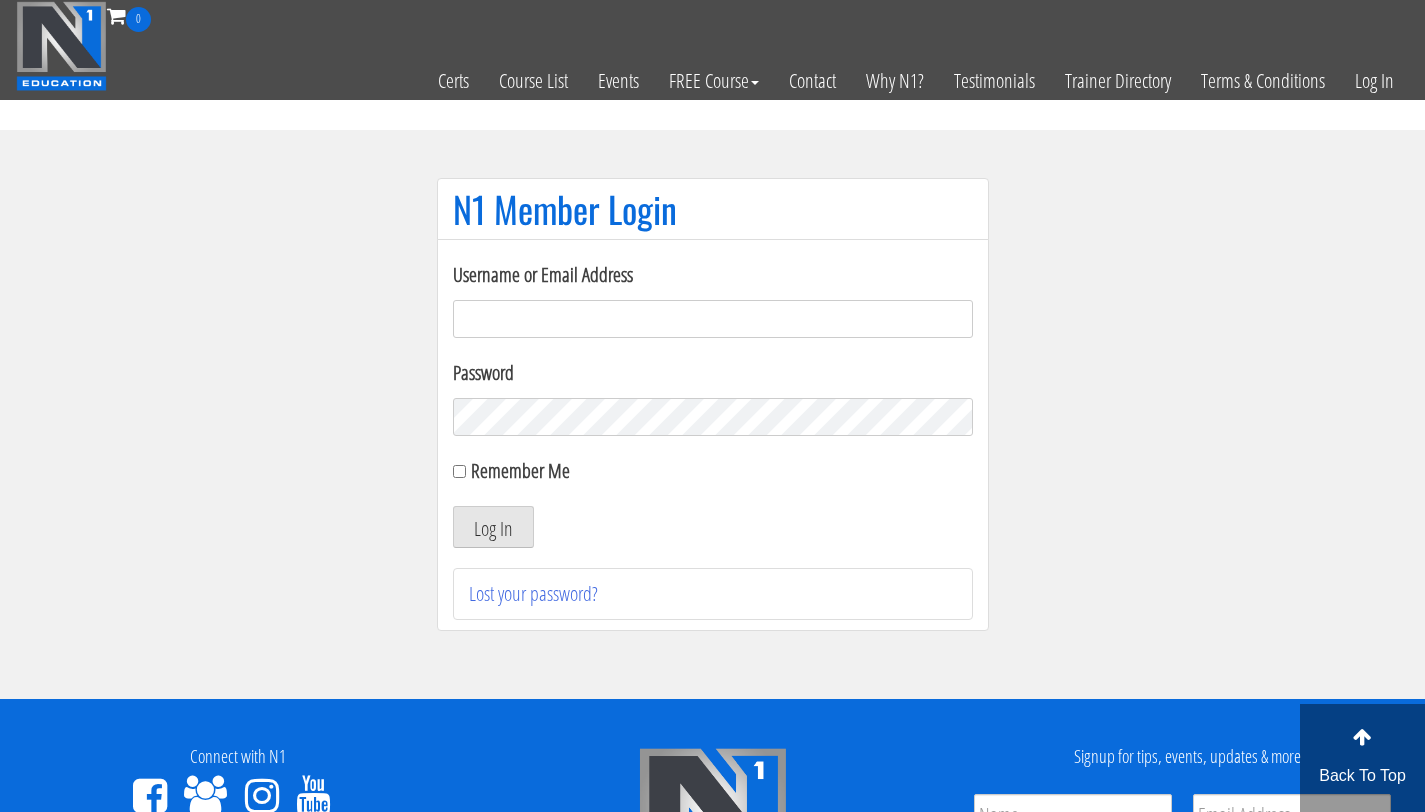 scroll, scrollTop: 0, scrollLeft: 0, axis: both 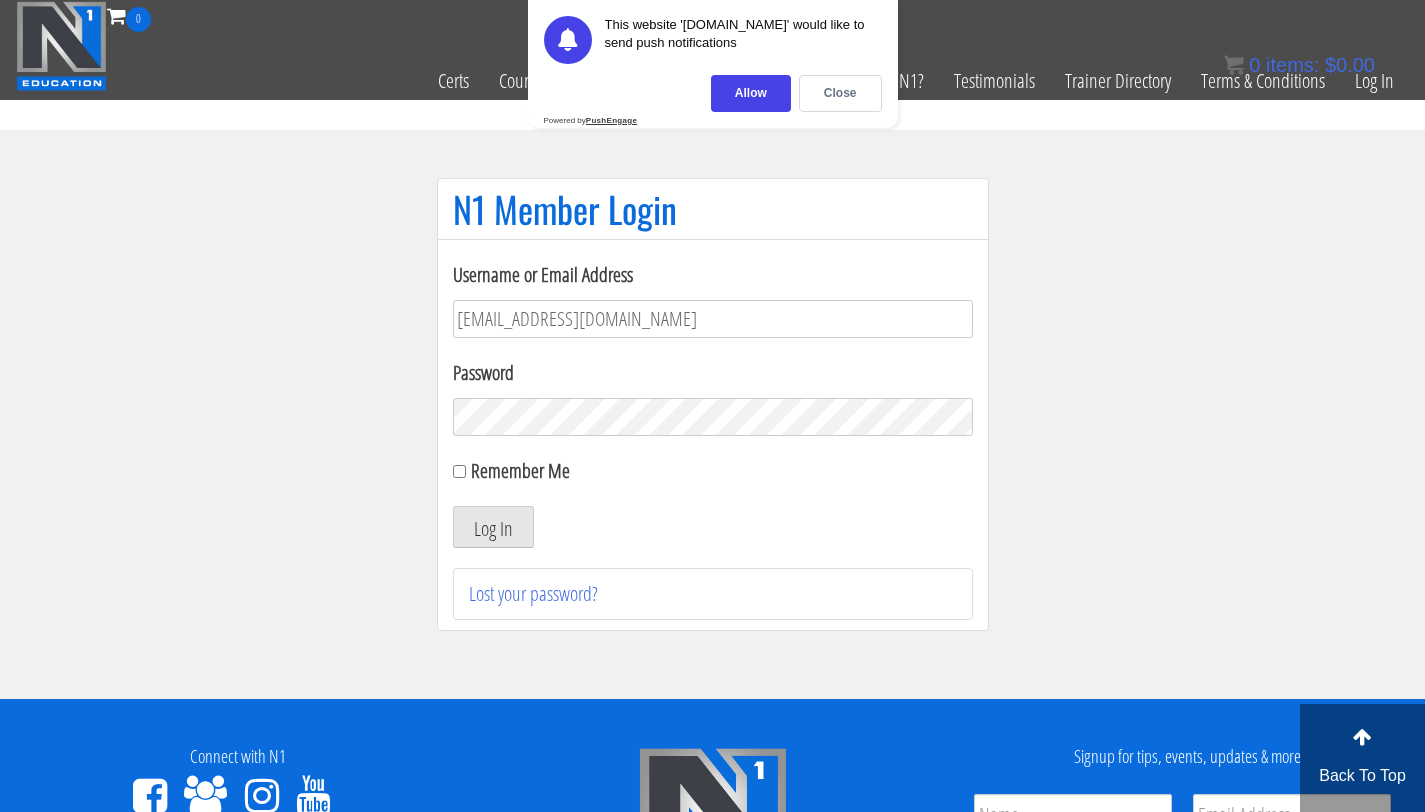 click on "Log In" at bounding box center (493, 527) 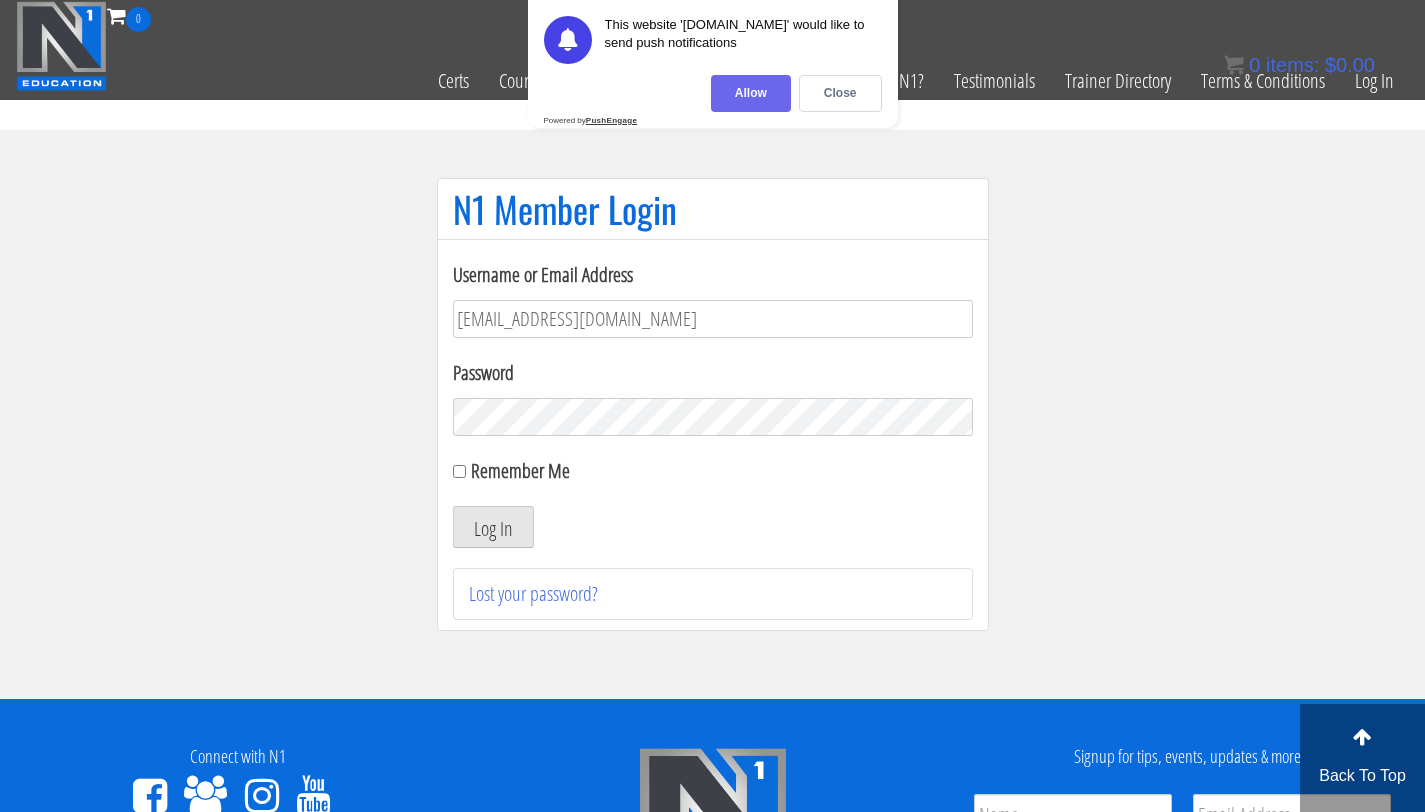 click on "Allow" at bounding box center (751, 93) 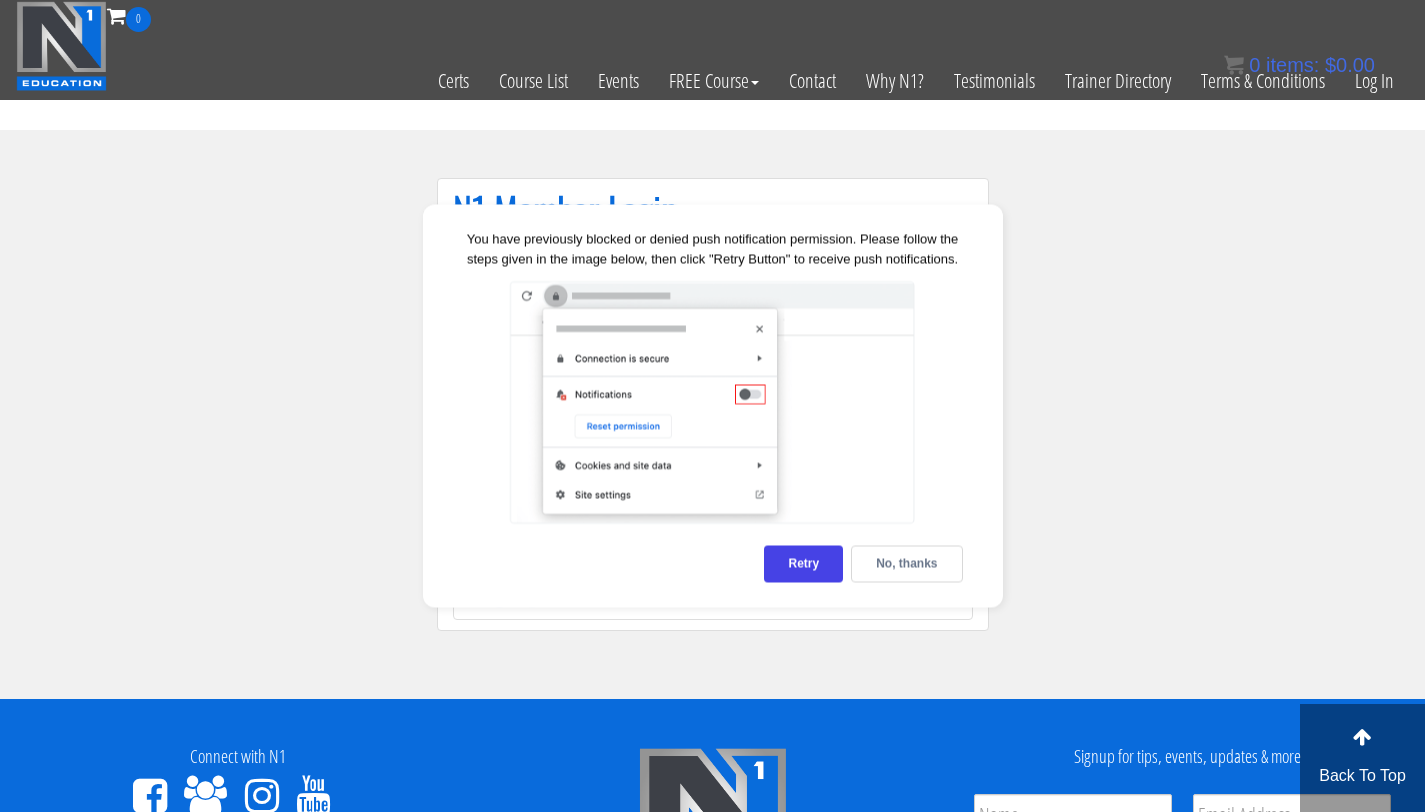 click at bounding box center (713, 403) 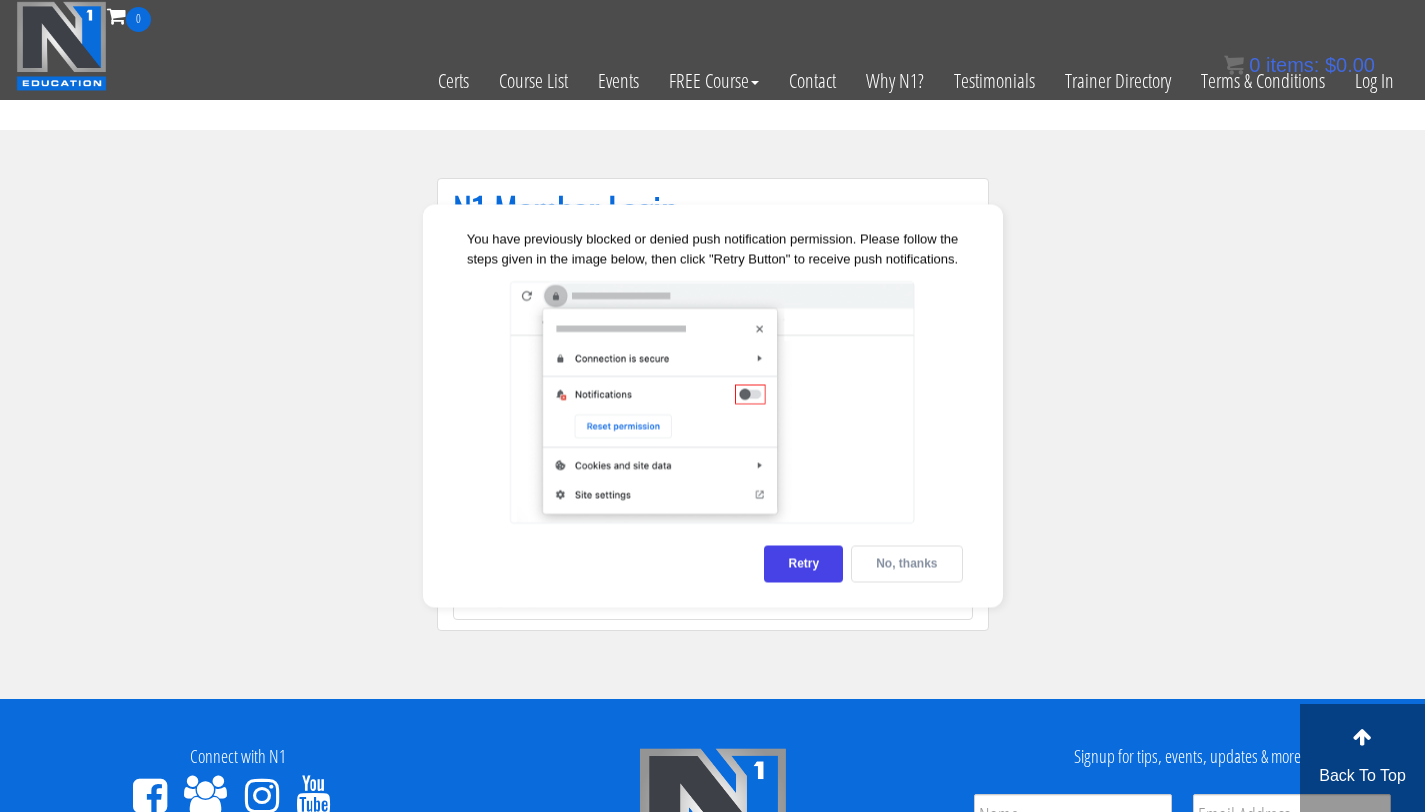 click on "No, thanks" at bounding box center [906, 564] 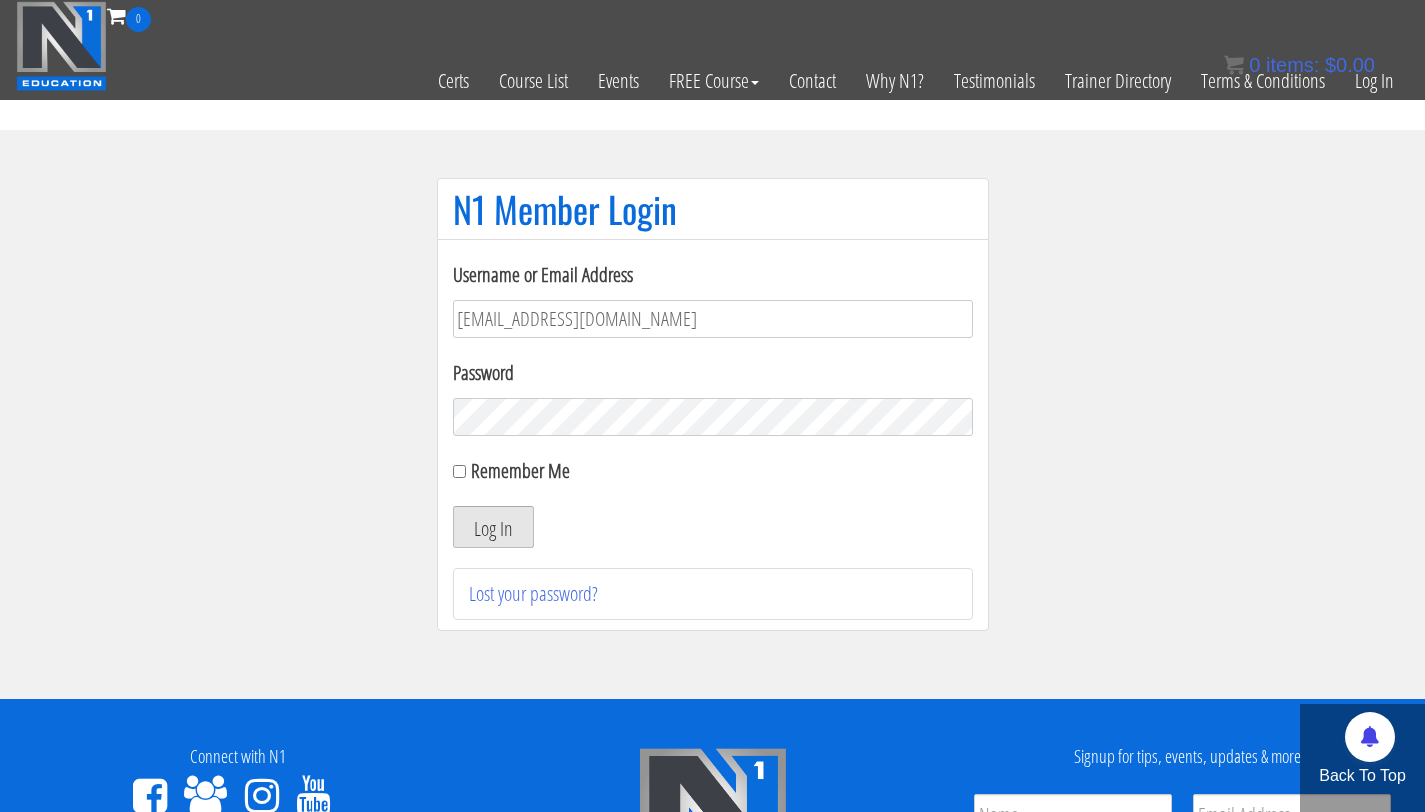 click on "Log In" at bounding box center [493, 527] 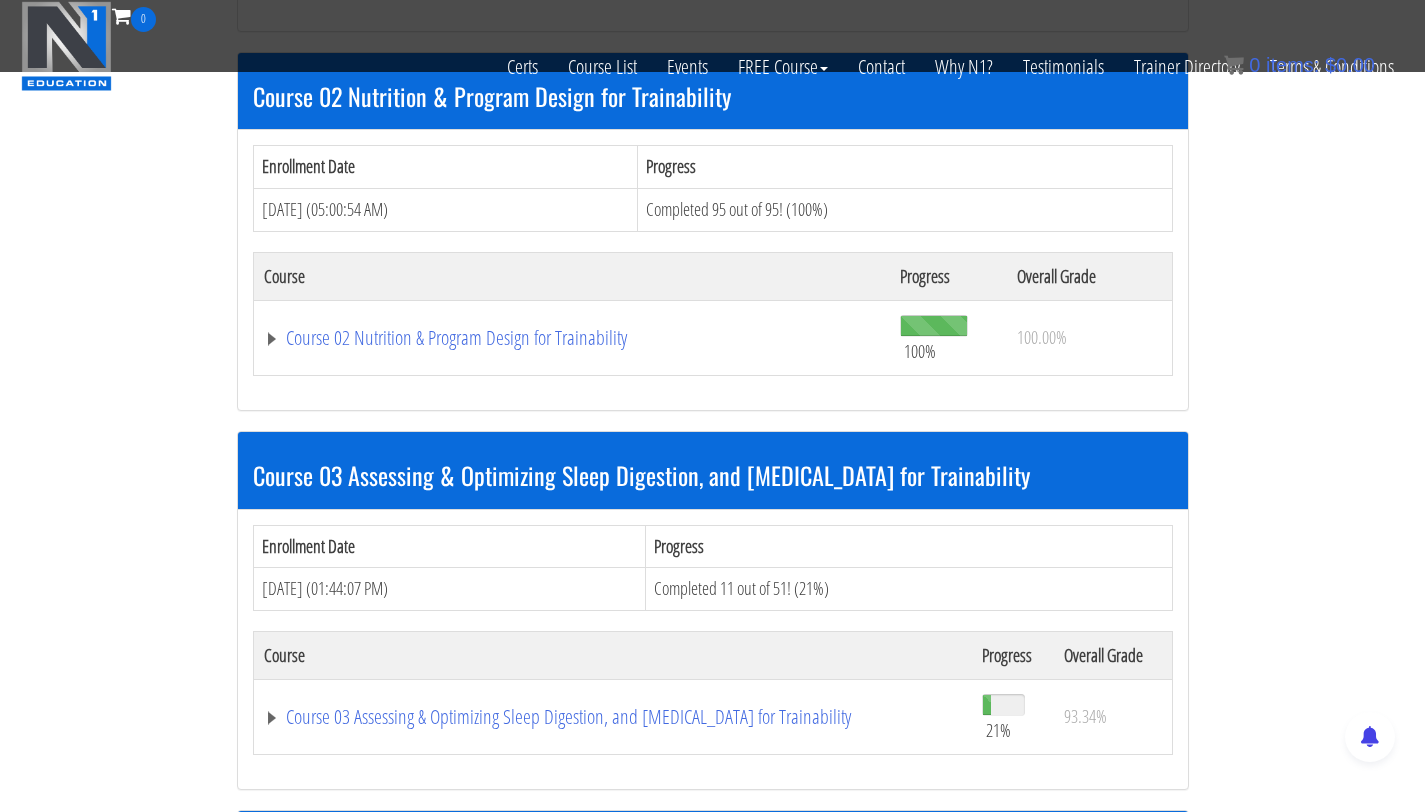 scroll, scrollTop: 635, scrollLeft: 0, axis: vertical 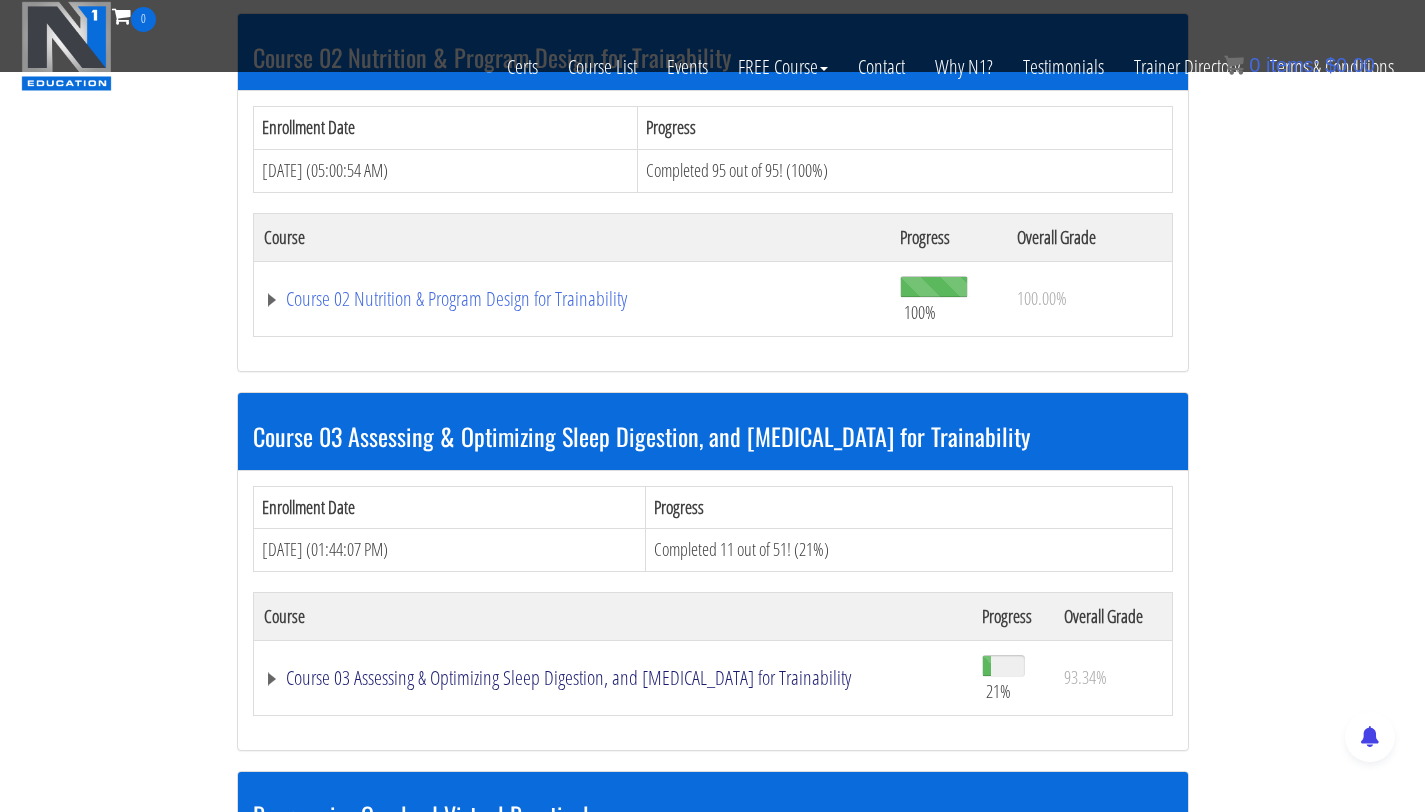 click on "Course 03 Assessing & Optimizing Sleep Digestion, and [MEDICAL_DATA] for Trainability" at bounding box center (540, -67) 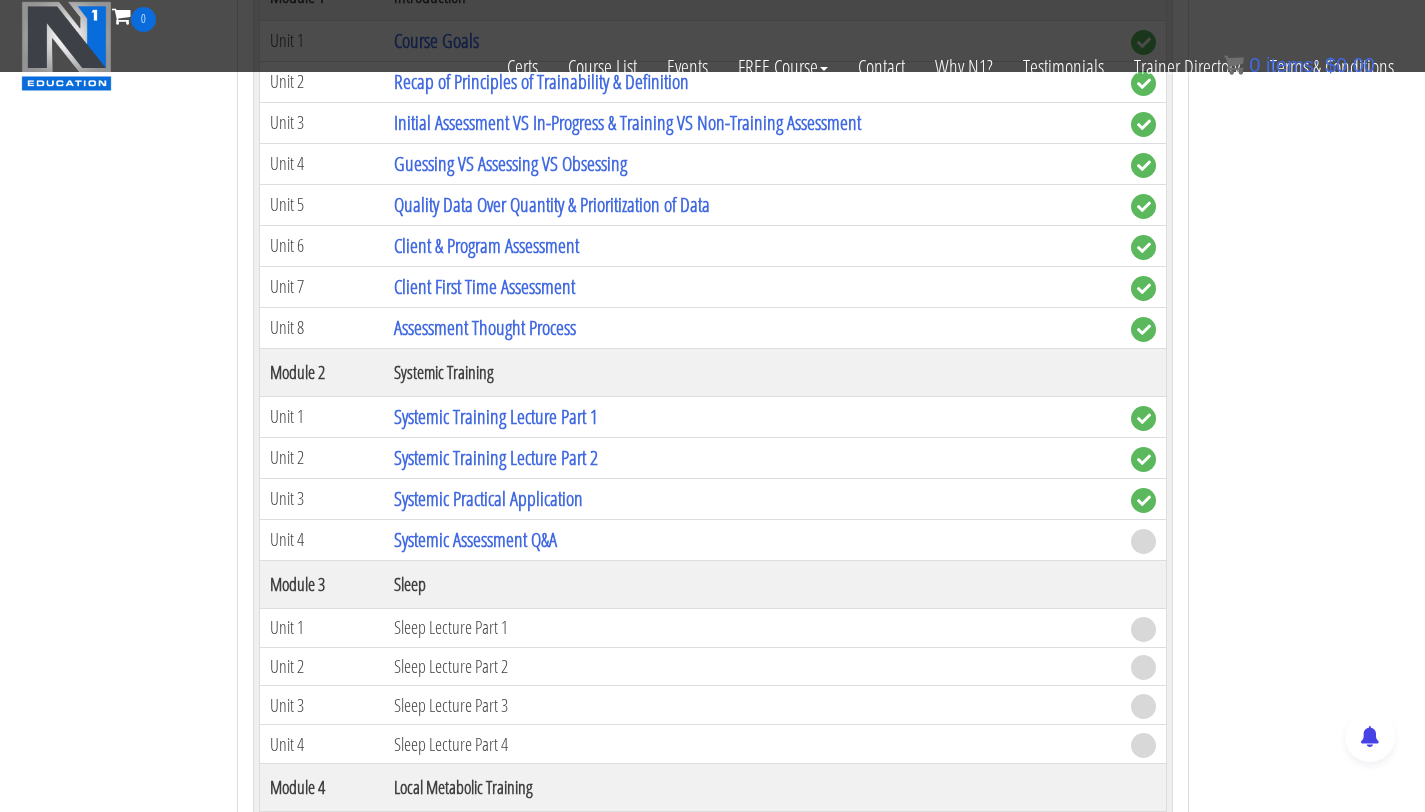 scroll, scrollTop: 1468, scrollLeft: 0, axis: vertical 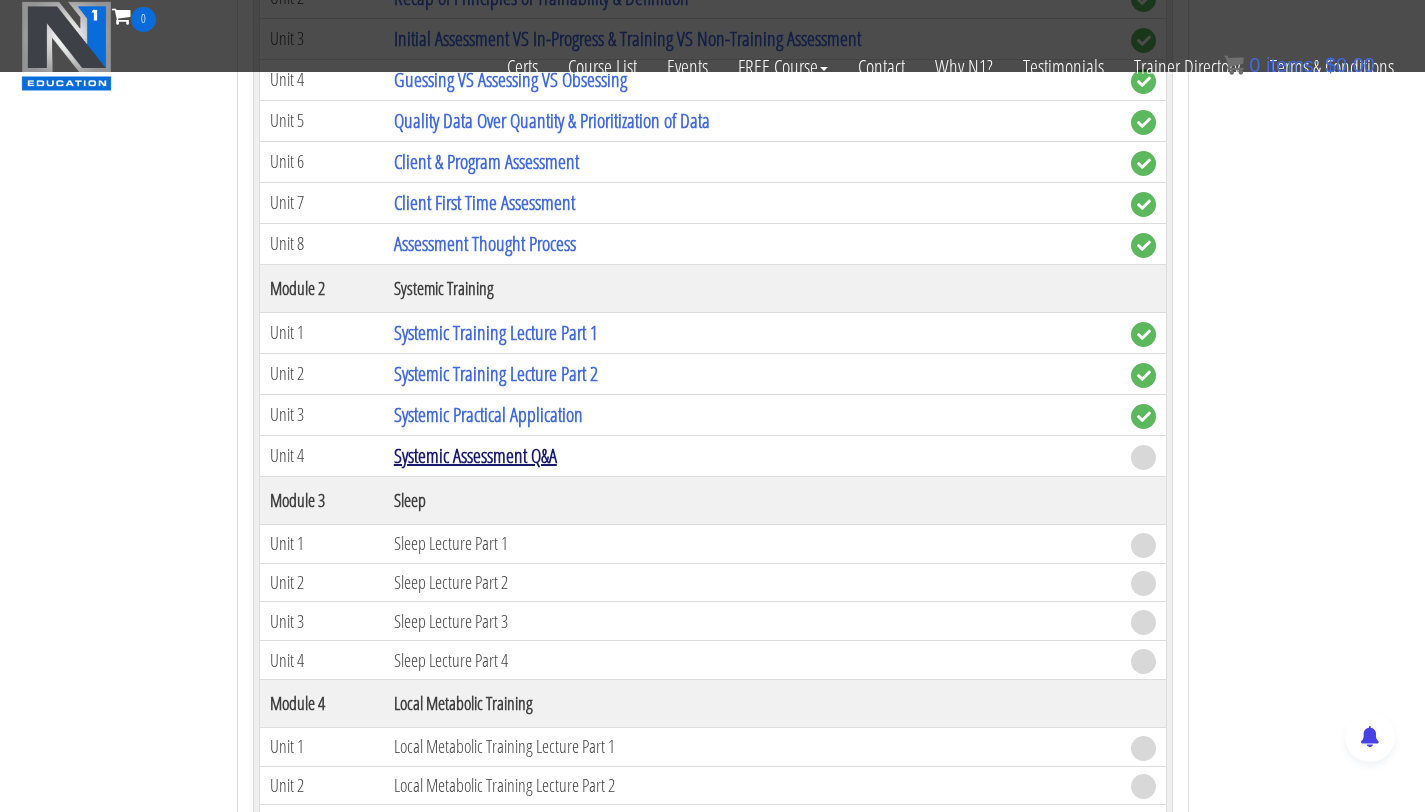 click on "Systemic Assessment Q&A" at bounding box center [475, 455] 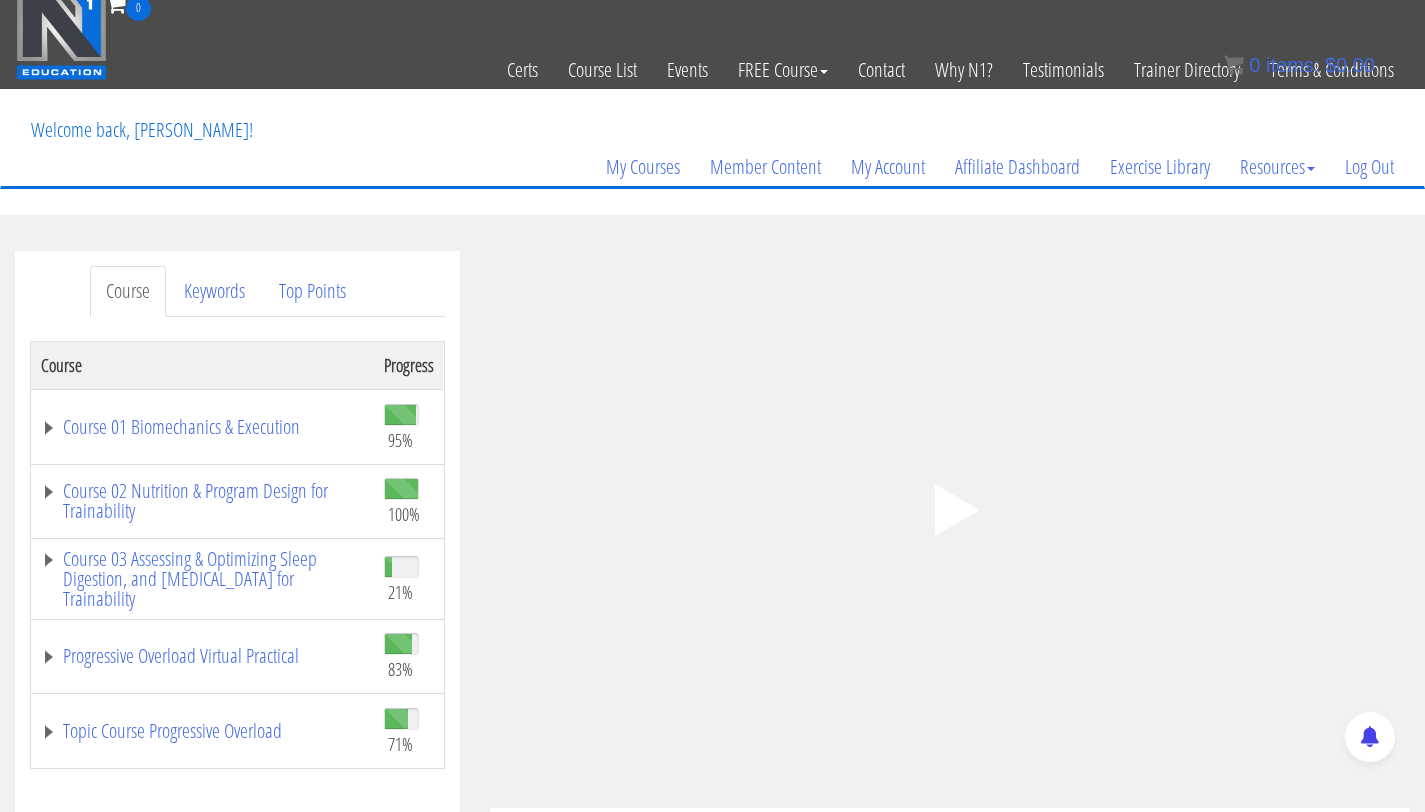 scroll, scrollTop: 190, scrollLeft: 0, axis: vertical 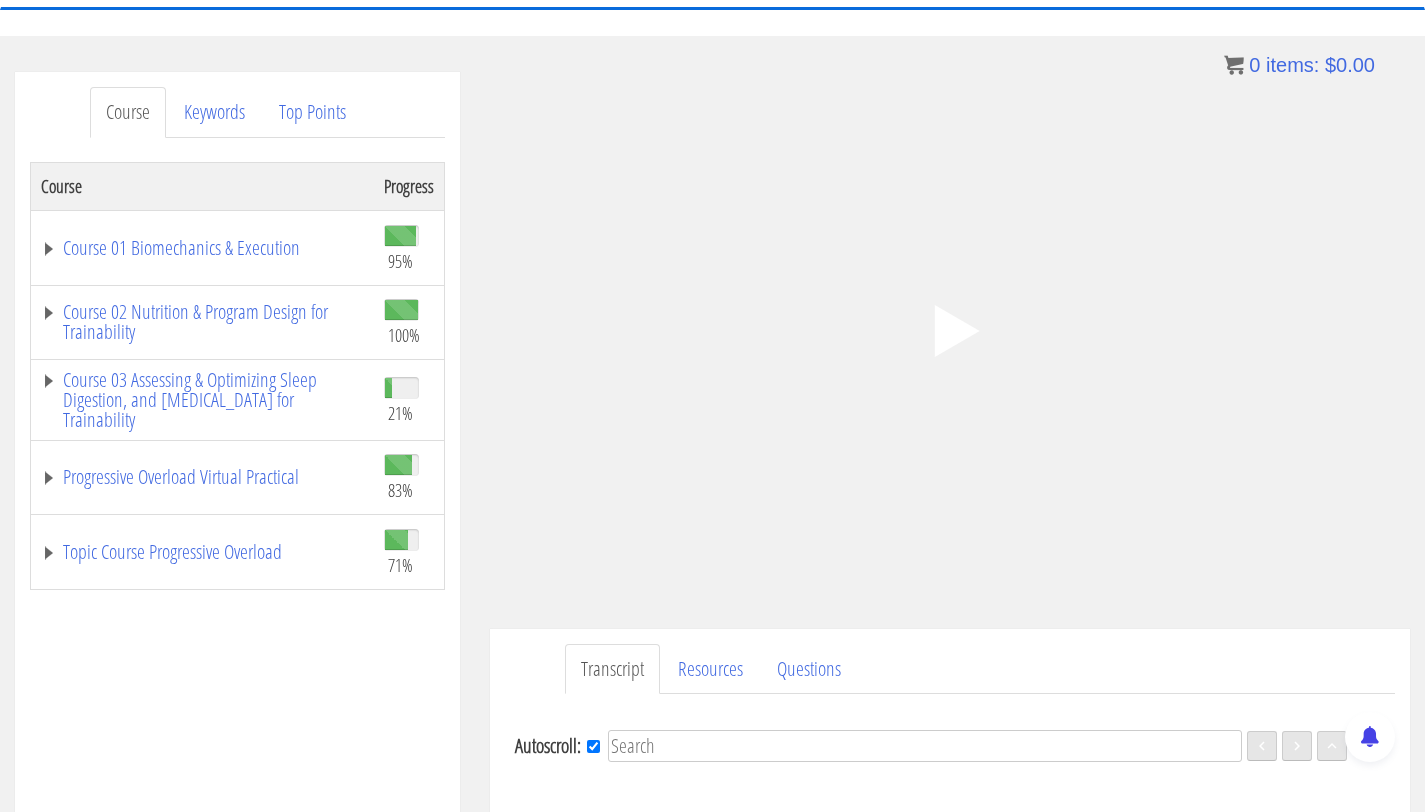click 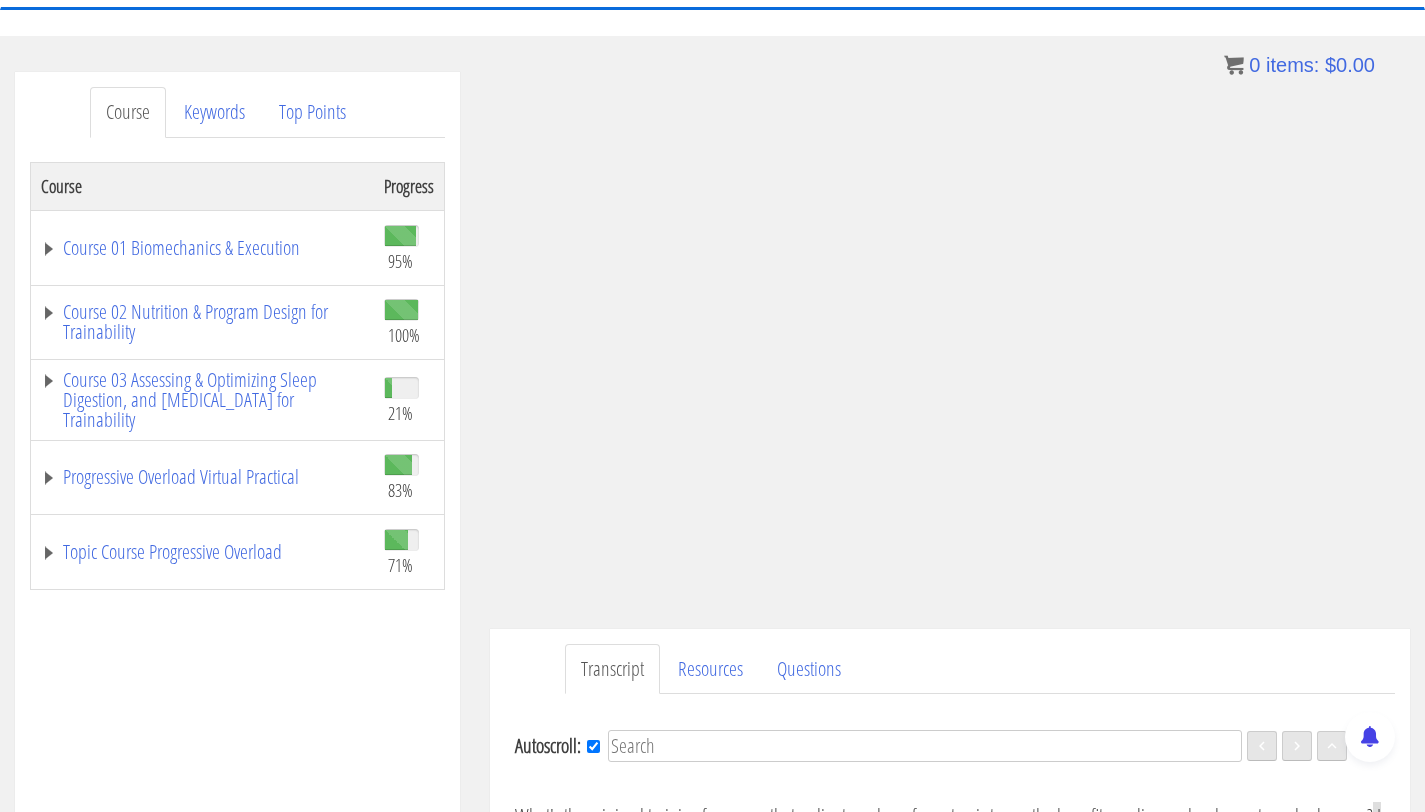 scroll, scrollTop: 88, scrollLeft: 0, axis: vertical 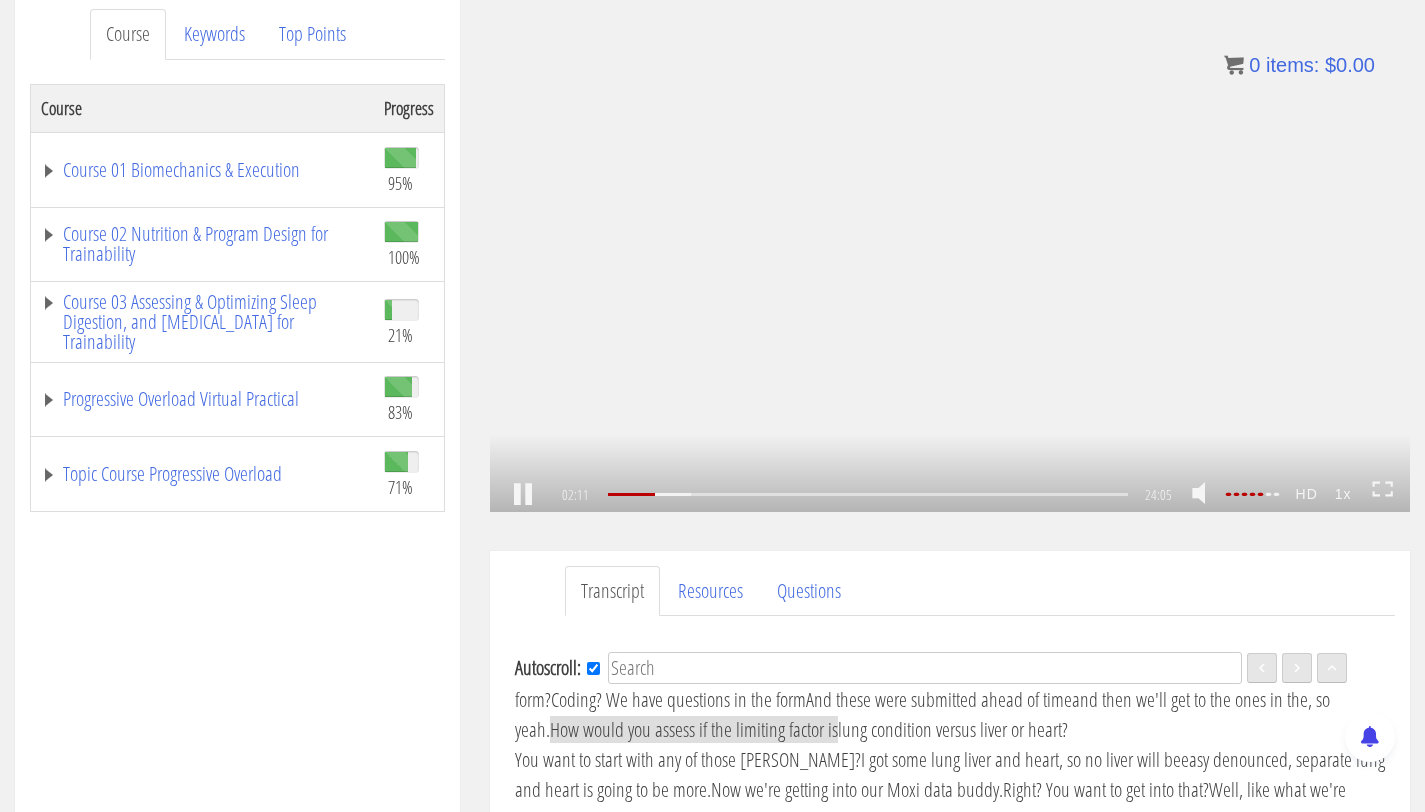 click on ".a{fill:#000;opacity:0.65;}.b{fill:#fff;opacity:1.0;}
.fp-color-play{opacity:0.65;}.controlbutton{fill:#fff;}
.fp-color-play{opacity:0.65;}.controlbutton{fill:#fff;}
.controlbuttonbg{opacity:0.65;}.controlbutton{fill:#fff;}
.fp-color-play{opacity:0.65;}.rect{fill:#fff;}
.fp-color-play{opacity:0.65;}.rect{fill:#fff;}
.fp-color-play{opacity:0.65;}.rect{fill:#fff;}
.fp-color-play{opacity:0.65;}.rect{fill:#fff;}
02:11                                                                        24:05              21:55                                                                                                                                                                                 CC HD" at bounding box center (950, 253) 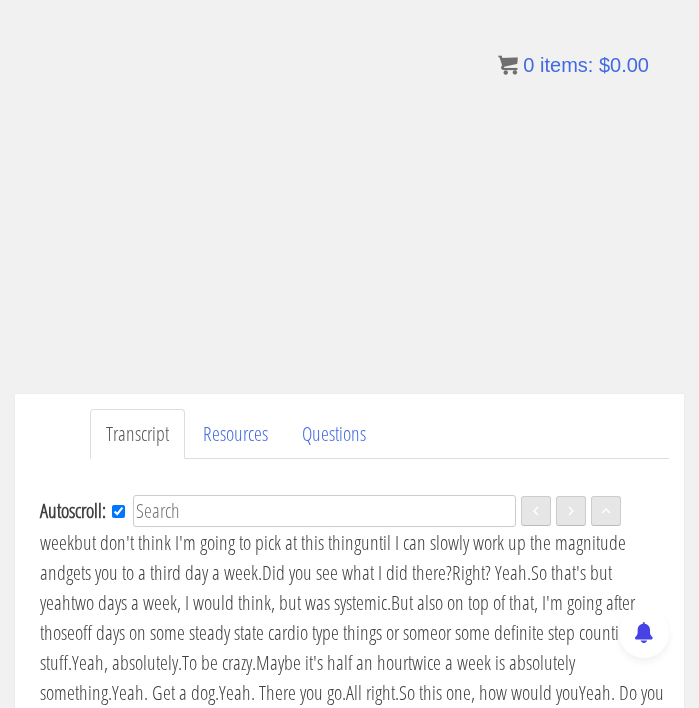 scroll, scrollTop: 162, scrollLeft: 0, axis: vertical 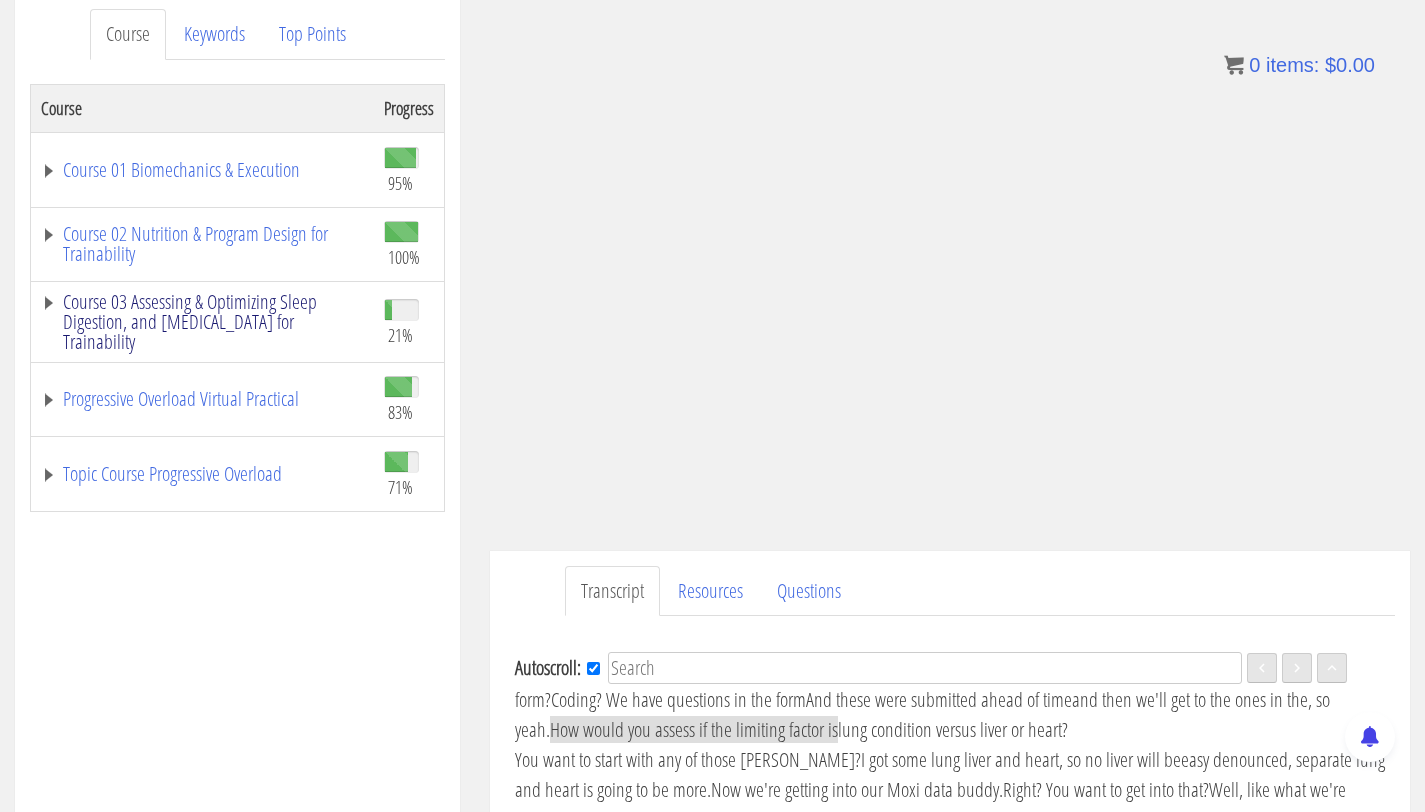 click on "Course 03 Assessing & Optimizing Sleep Digestion, and [MEDICAL_DATA] for Trainability" at bounding box center (202, 322) 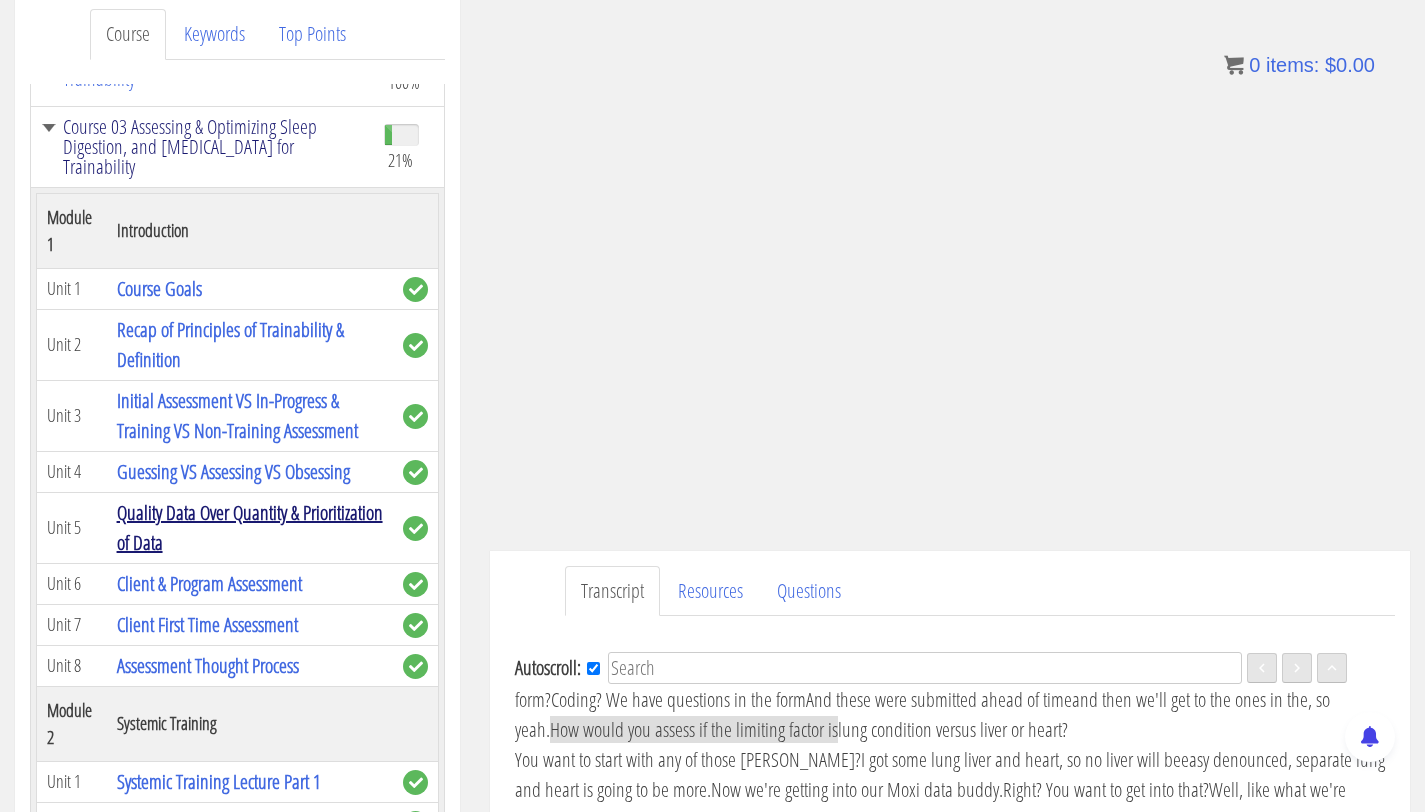 scroll, scrollTop: 360, scrollLeft: 0, axis: vertical 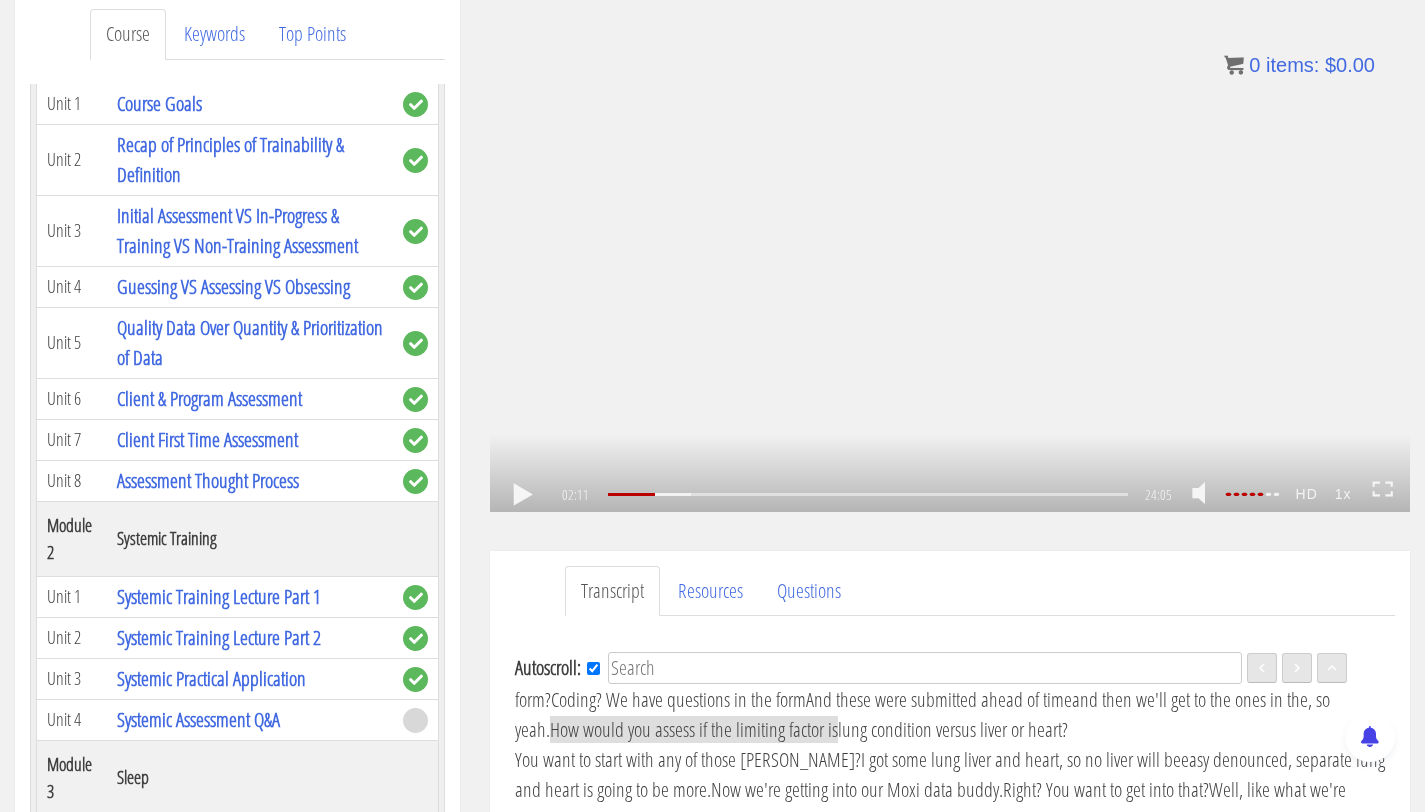 click on ".a{fill:#000;opacity:0.65;}.b{fill:#fff;opacity:1.0;}
.fp-color-play{opacity:0.65;}.controlbutton{fill:#fff;}
.fp-color-play{opacity:0.65;}.controlbutton{fill:#fff;}
.controlbuttonbg{opacity:0.65;}.controlbutton{fill:#fff;}
.fp-color-play{opacity:0.65;}.rect{fill:#fff;}
.fp-color-play{opacity:0.65;}.rect{fill:#fff;}
.fp-color-play{opacity:0.65;}.rect{fill:#fff;}
.fp-color-play{opacity:0.65;}.rect{fill:#fff;}
02:11                                                                        24:05              21:54                                                                                                                                                                                 CC HD" at bounding box center [950, 253] 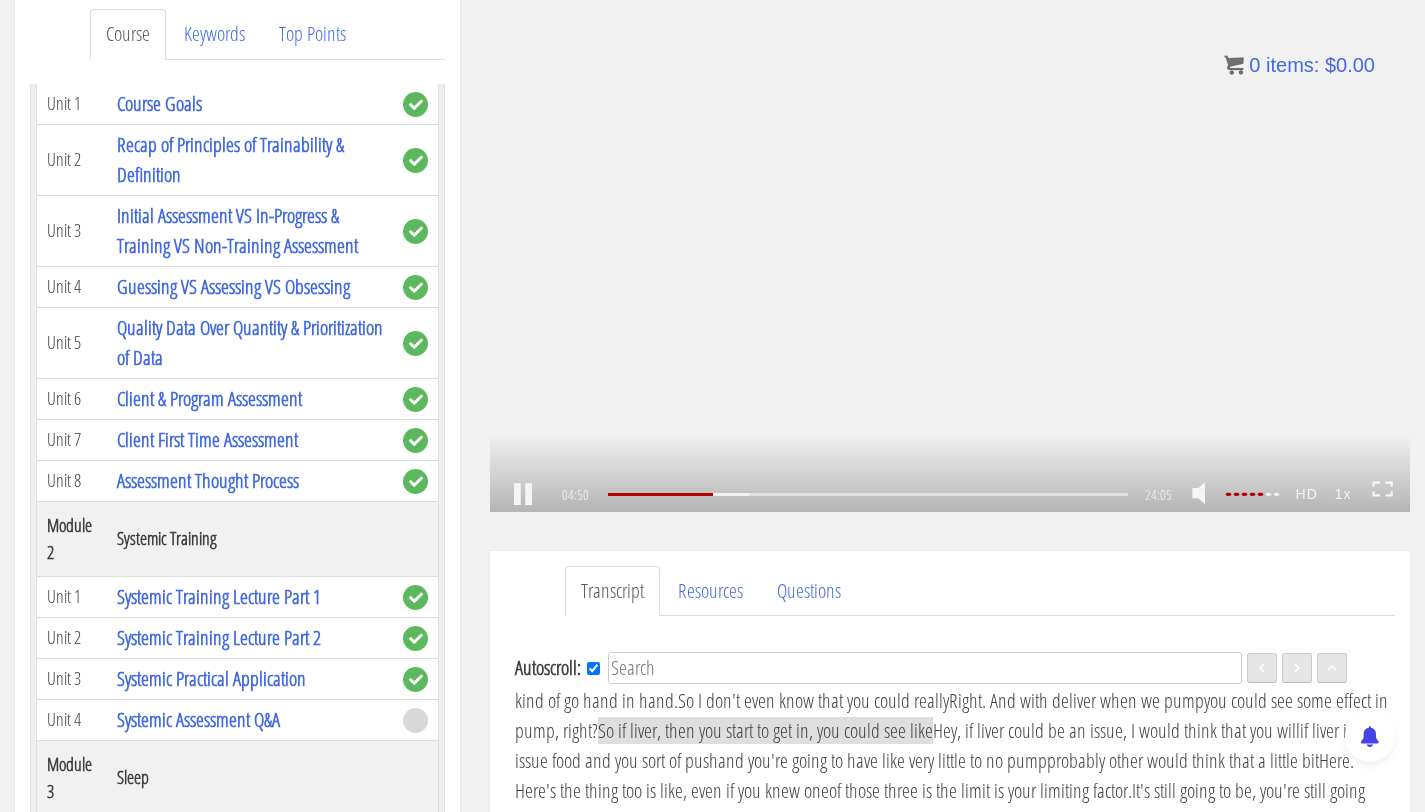 scroll, scrollTop: 1125, scrollLeft: 0, axis: vertical 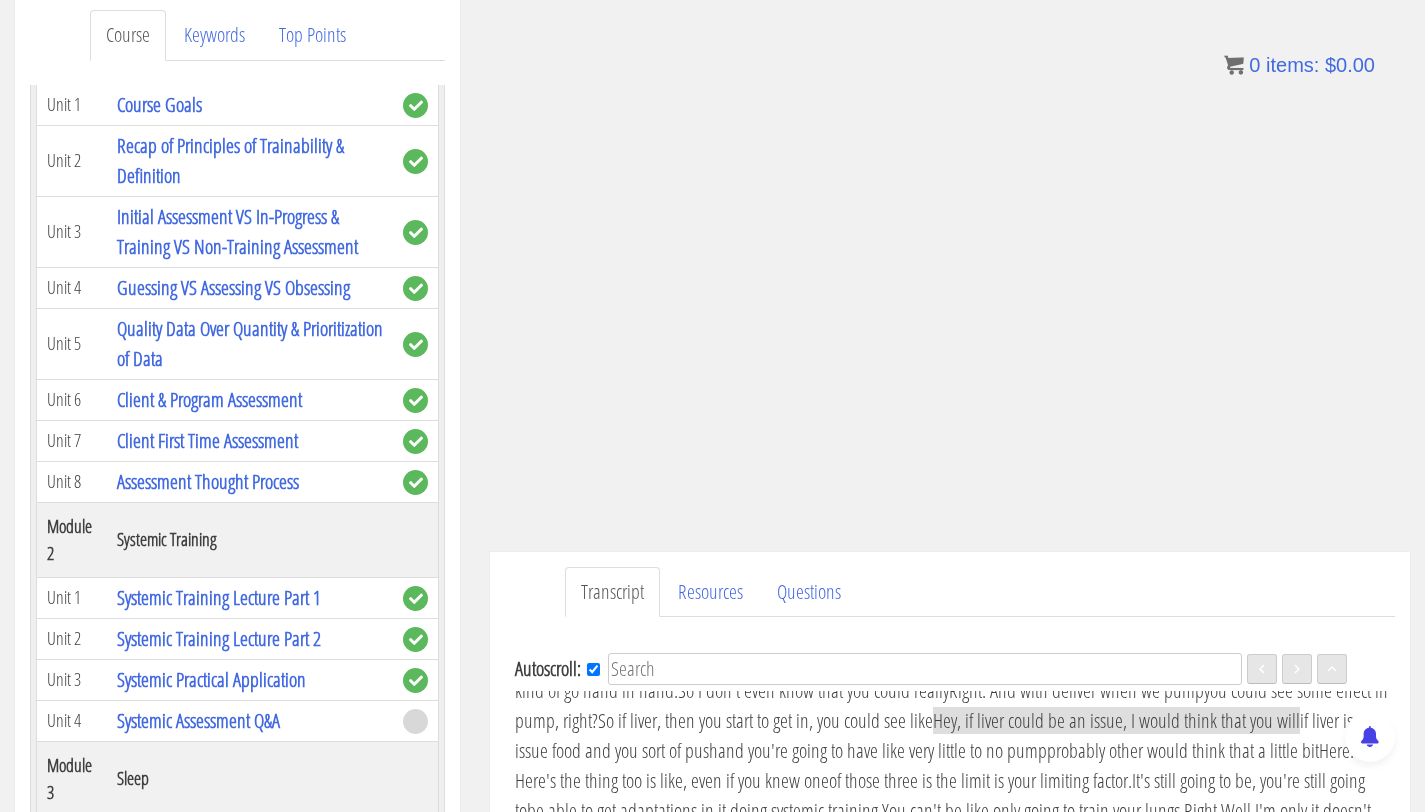 click on "Skip to content
Toggle navigation
0 Certs
Course List
Events
FREE Course
Course Preview – Biomechanics
Course Preview – Program Design
Contact
Why N1?
Testimonials
Trainer Directory
Terms & Conditions
Welcome back, justus-molenkamp!
My Courses
Member Content
My Account
Affiliate Dashboard
Exercise Library
Resources
Training Code Request
Terms & Conditions
Log Out
x
My Courses
My Account
Affiliate Dashboard
Training Code Request
Terms & Conditions
Member Content
Exercise Library
Log Out
Log Out
Home
Course List
Certifications
Events
FREE Course
Contact
Cart
Why N1?" at bounding box center (712, 750) 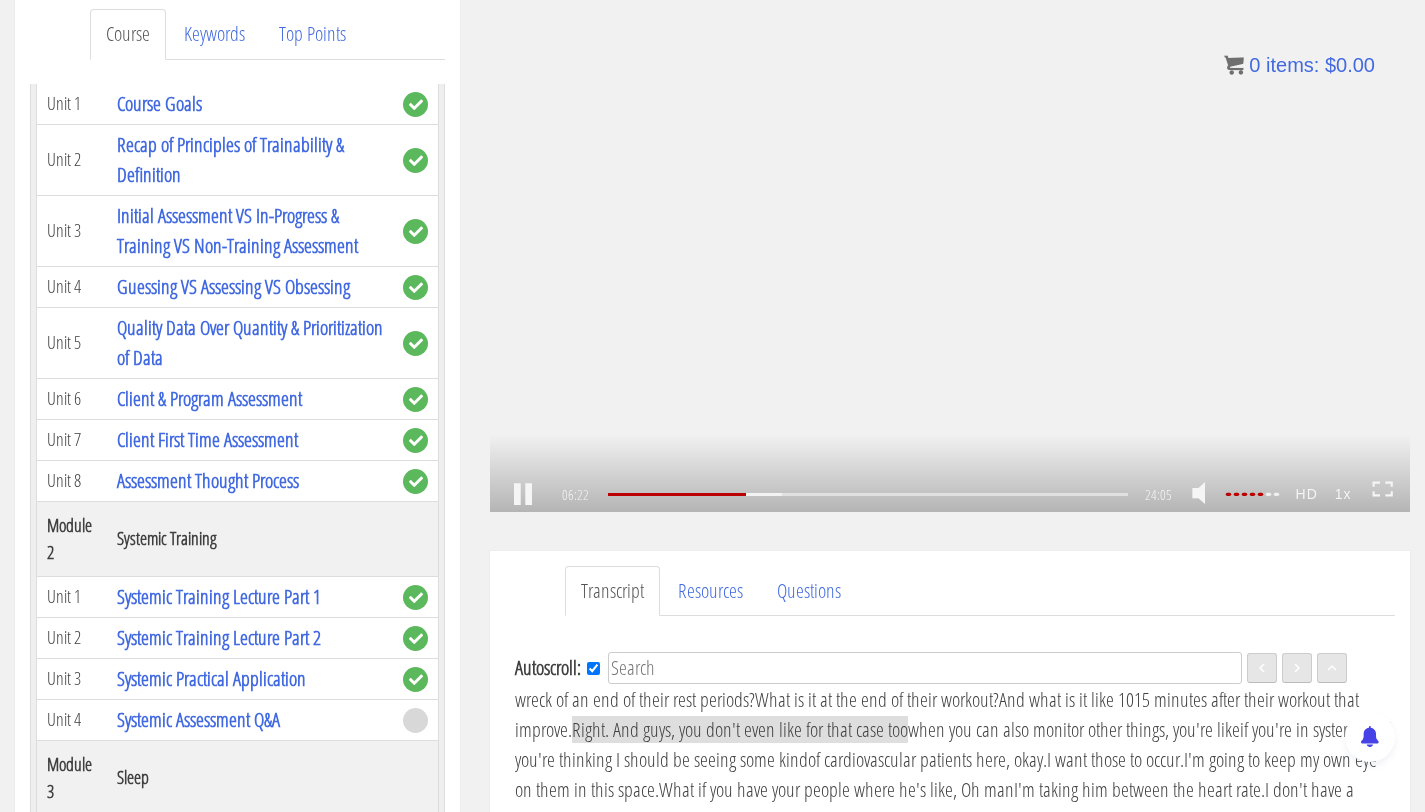 scroll, scrollTop: 1430, scrollLeft: 0, axis: vertical 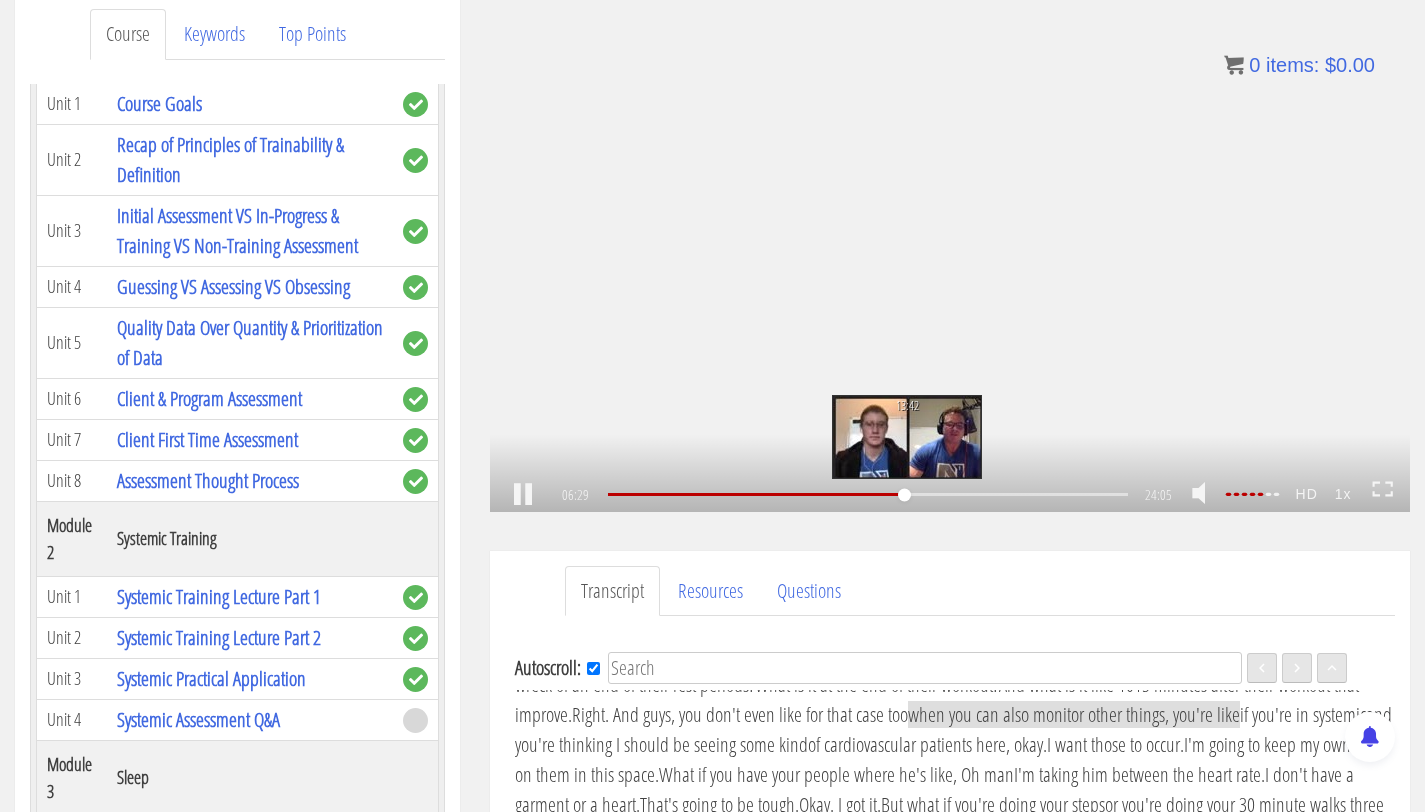 click on "13:42" at bounding box center (907, 437) 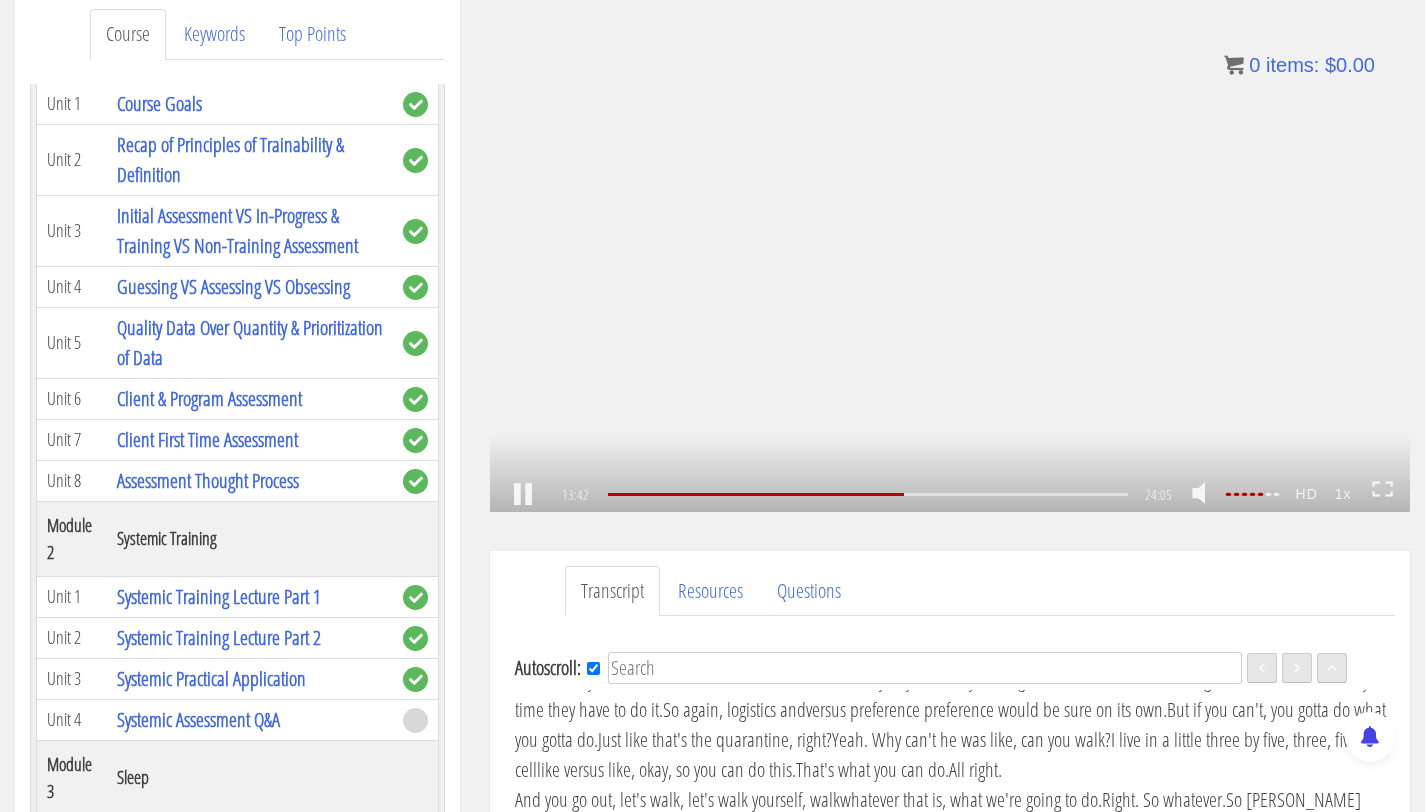 scroll, scrollTop: 3290, scrollLeft: 0, axis: vertical 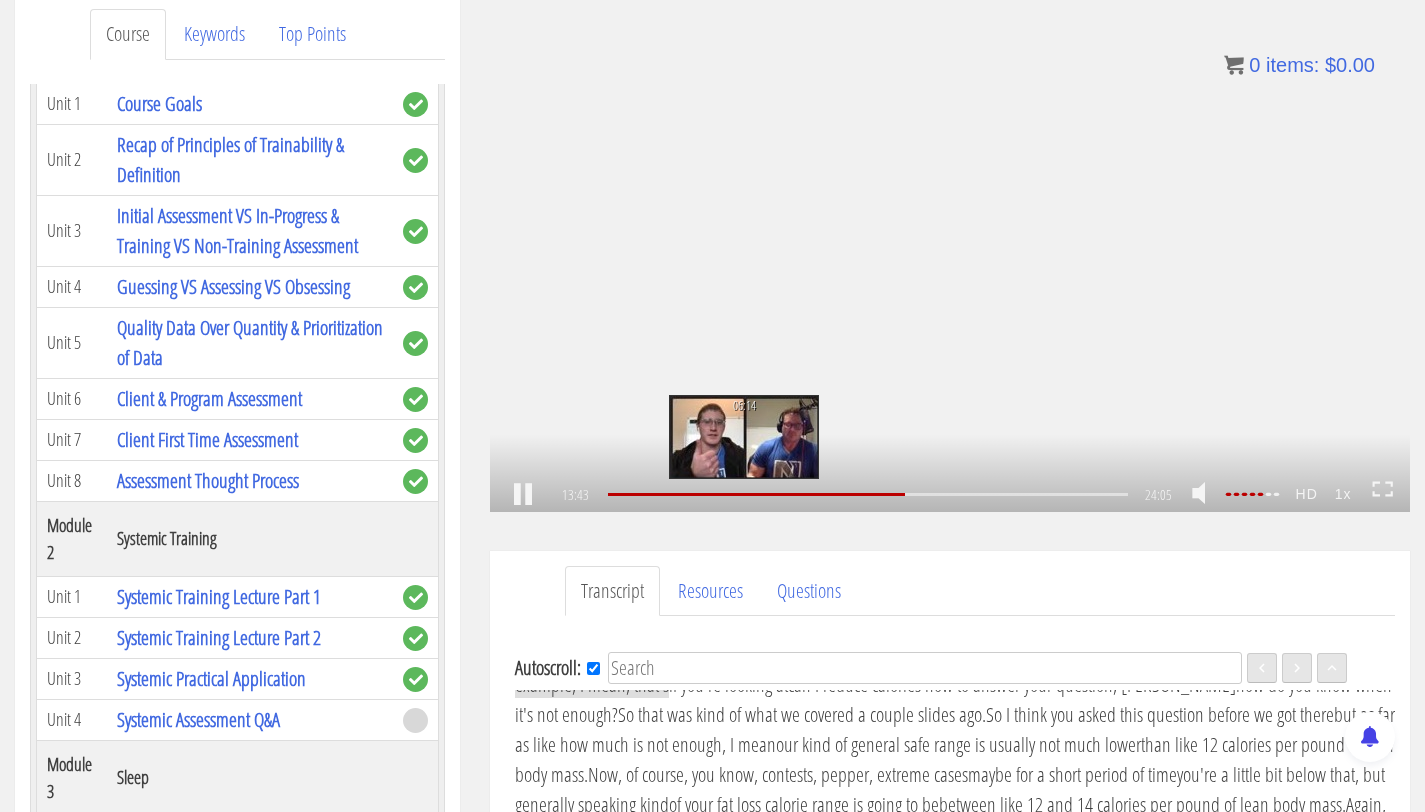 click on "06:14" at bounding box center (868, 494) 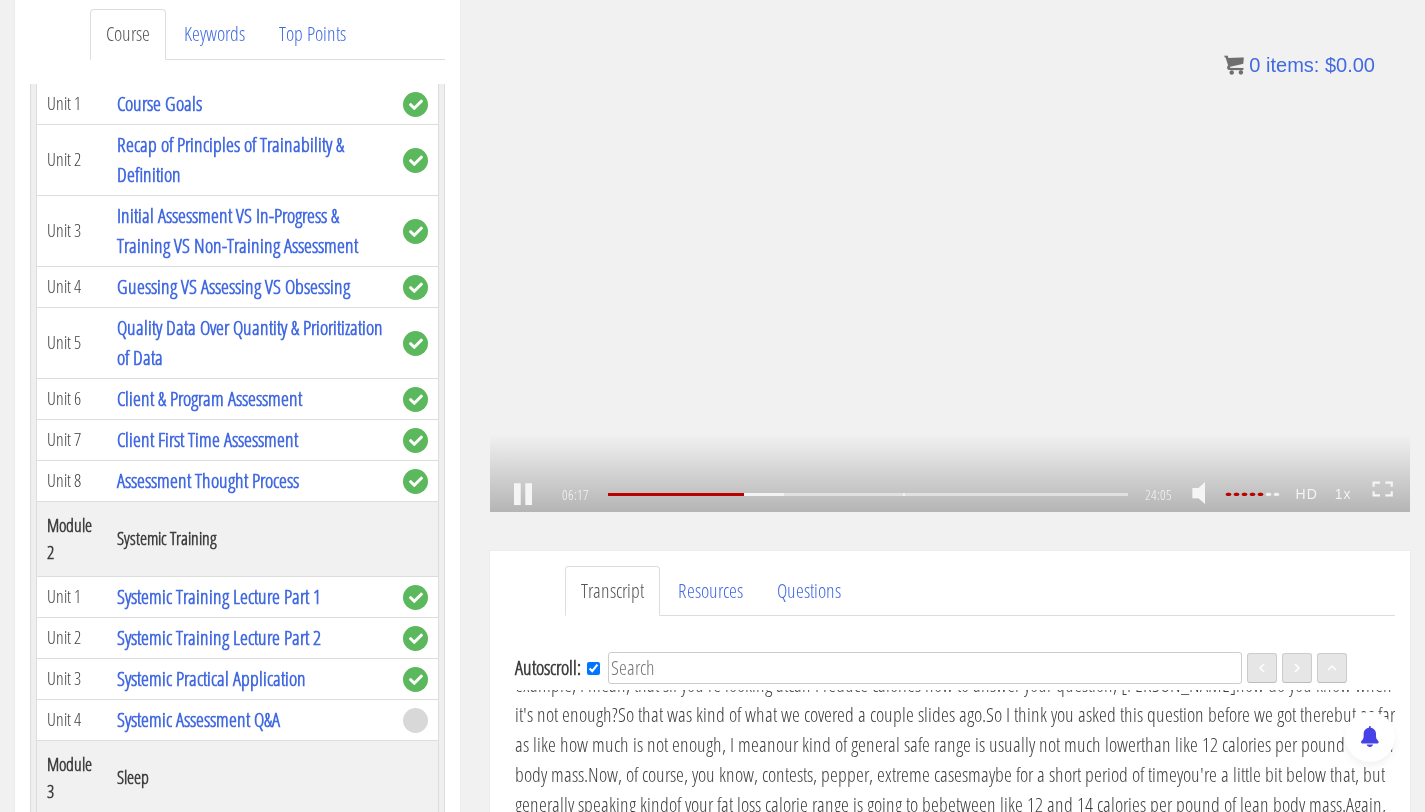scroll, scrollTop: 1399, scrollLeft: 0, axis: vertical 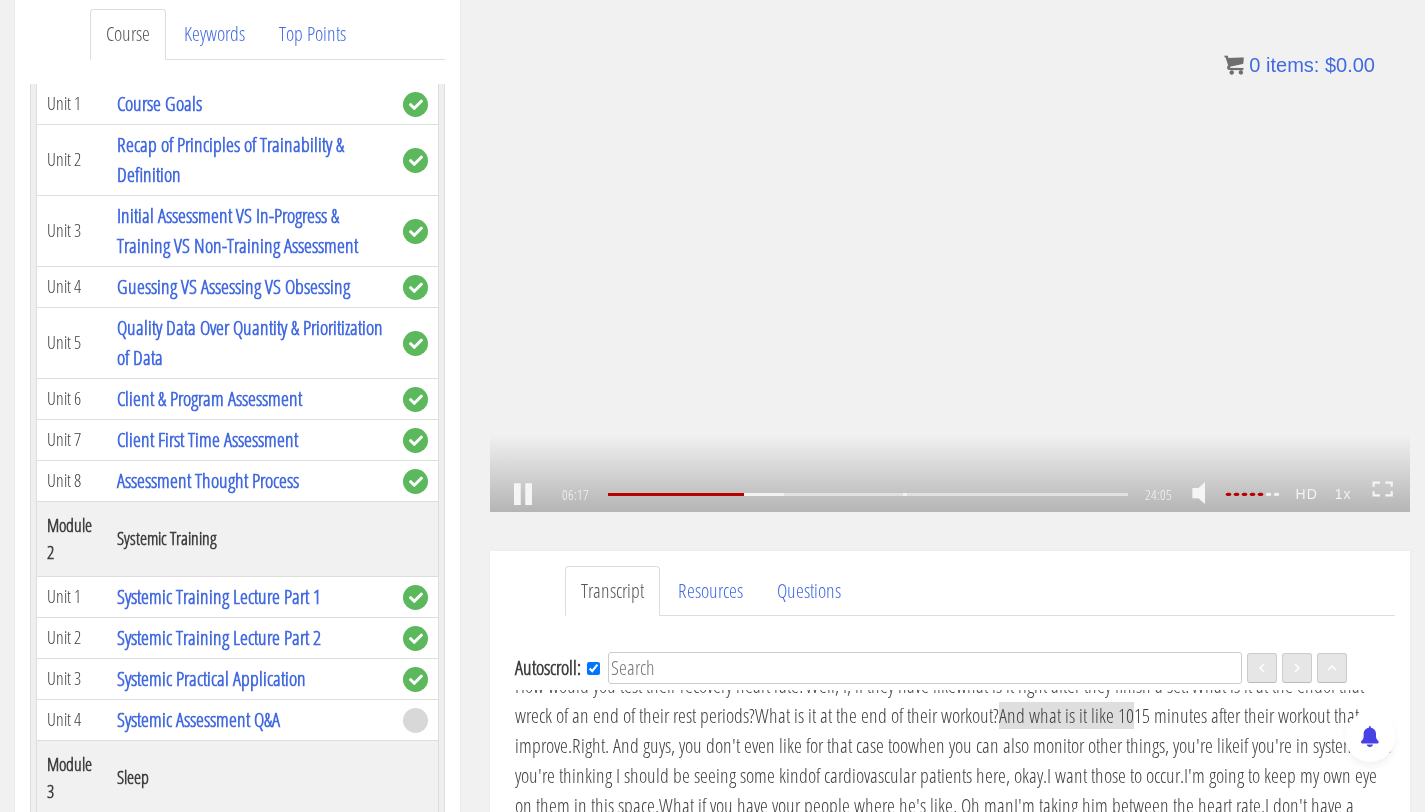 click on ".a{fill:#000;opacity:0.65;}.b{fill:#fff;opacity:1.0;}
.fp-color-play{opacity:0.65;}.controlbutton{fill:#fff;}
.fp-color-play{opacity:0.65;}.controlbutton{fill:#fff;}
.controlbuttonbg{opacity:0.65;}.controlbutton{fill:#fff;}
.fp-color-play{opacity:0.65;}.rect{fill:#fff;}
.fp-color-play{opacity:0.65;}.rect{fill:#fff;}
.fp-color-play{opacity:0.65;}.rect{fill:#fff;}
.fp-color-play{opacity:0.65;}.rect{fill:#fff;}
06:17                              06:17                                           24:05              17:48" at bounding box center [950, 253] 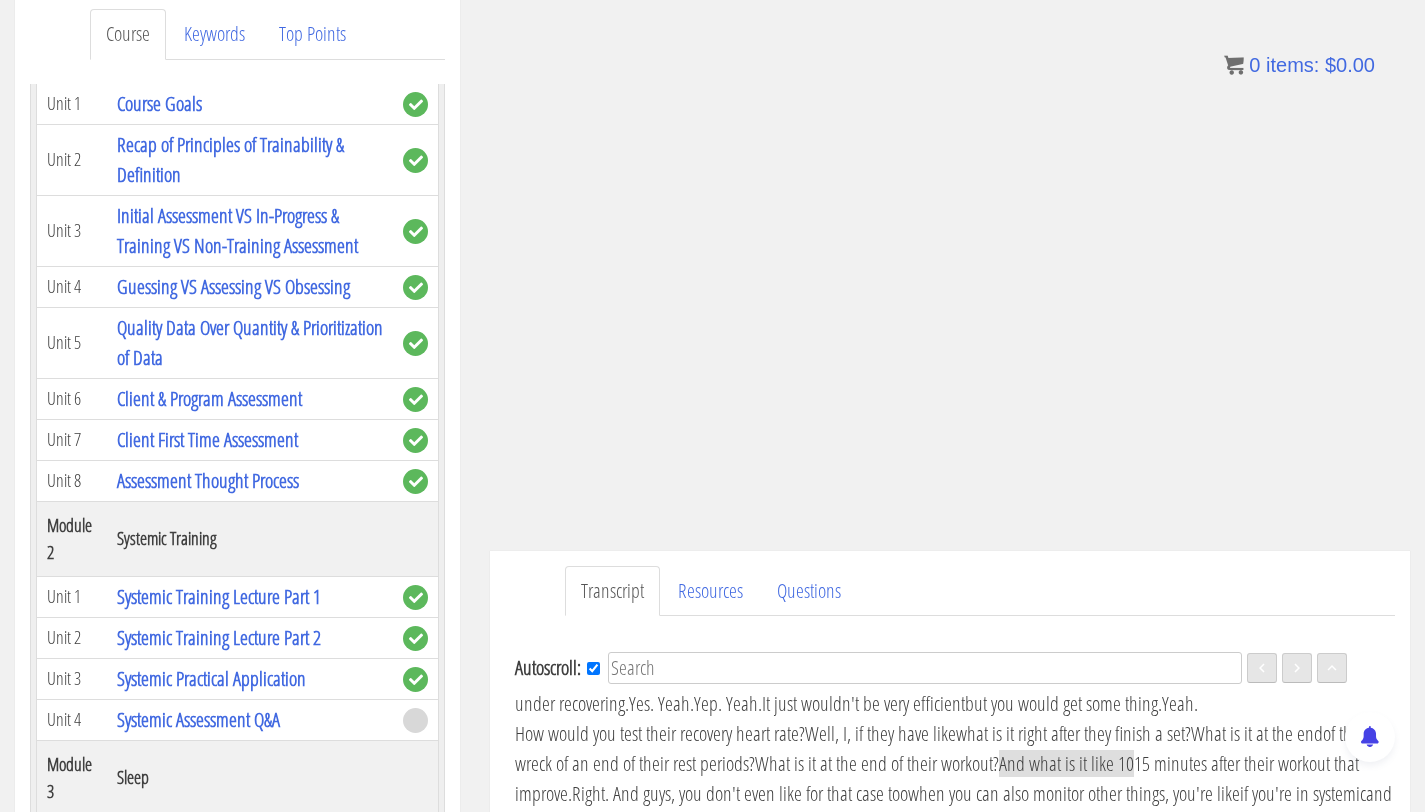 scroll, scrollTop: 1351, scrollLeft: 0, axis: vertical 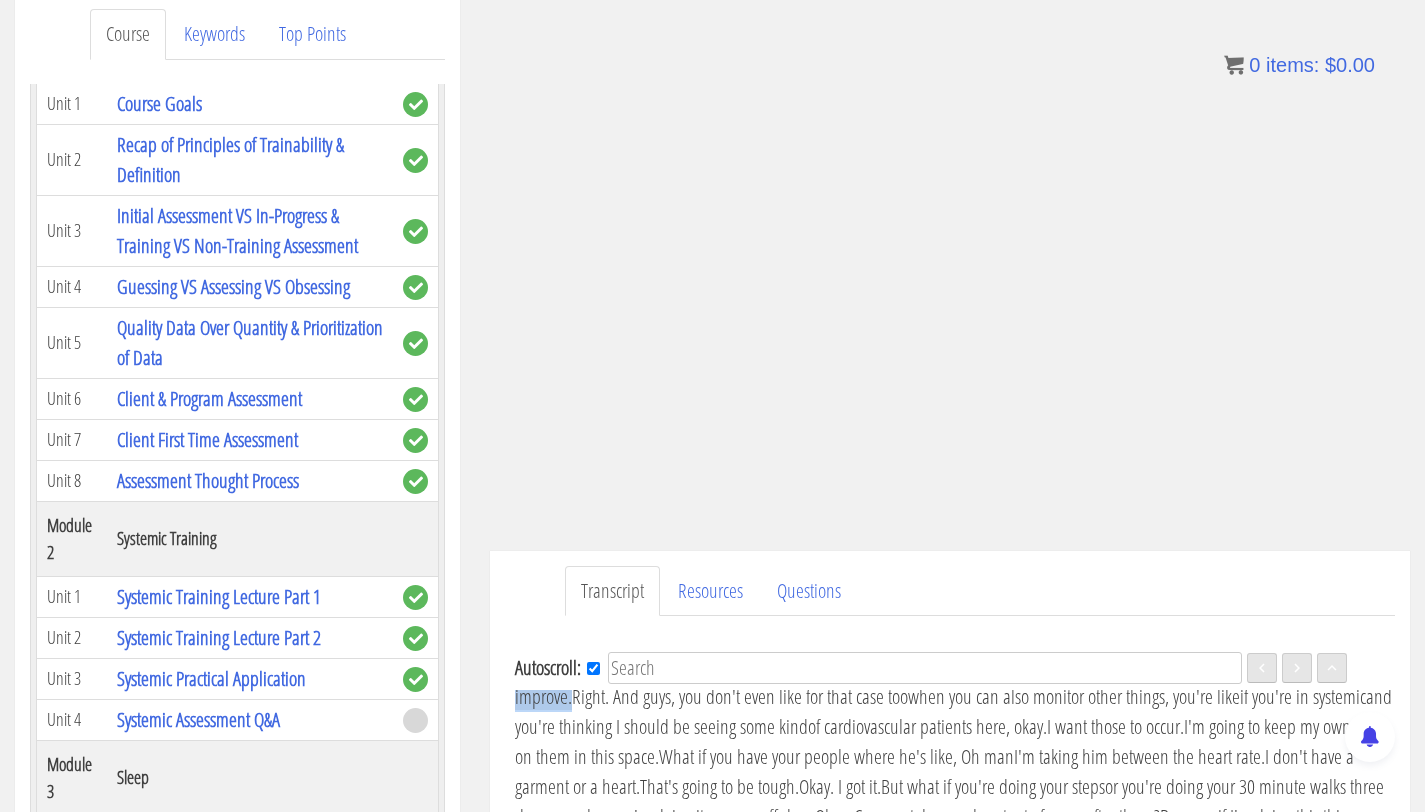 drag, startPoint x: 811, startPoint y: 751, endPoint x: 596, endPoint y: 714, distance: 218.16049 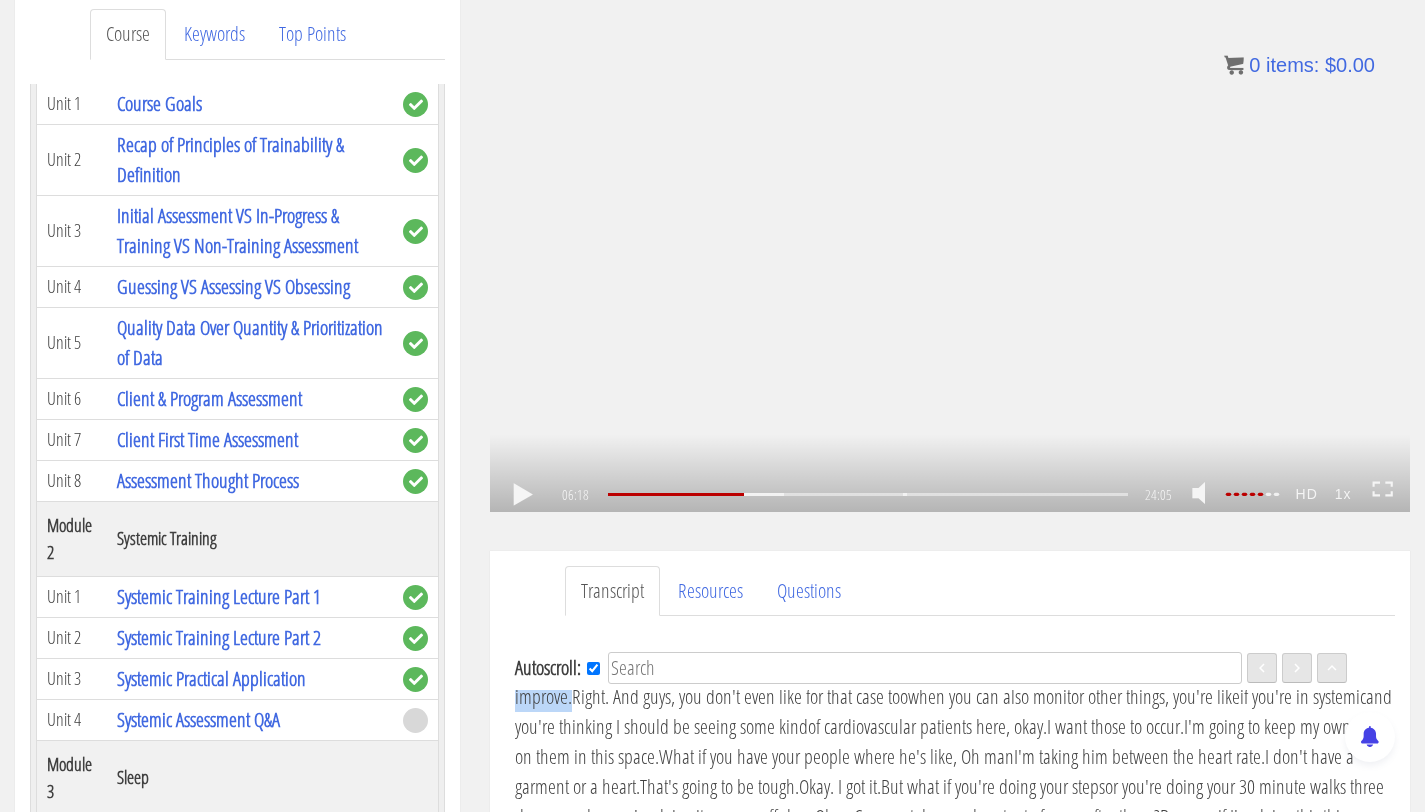 click on ".a{fill:#000;opacity:0.65;}.b{fill:#fff;opacity:1.0;}
.fp-color-play{opacity:0.65;}.controlbutton{fill:#fff;}
.fp-color-play{opacity:0.65;}.controlbutton{fill:#fff;}
.controlbuttonbg{opacity:0.65;}.controlbutton{fill:#fff;}
.fp-color-play{opacity:0.65;}.rect{fill:#fff;}
.fp-color-play{opacity:0.65;}.rect{fill:#fff;}
.fp-color-play{opacity:0.65;}.rect{fill:#fff;}
.fp-color-play{opacity:0.65;}.rect{fill:#fff;}
06:18                              06:17                                           24:05              17:48" at bounding box center [950, 253] 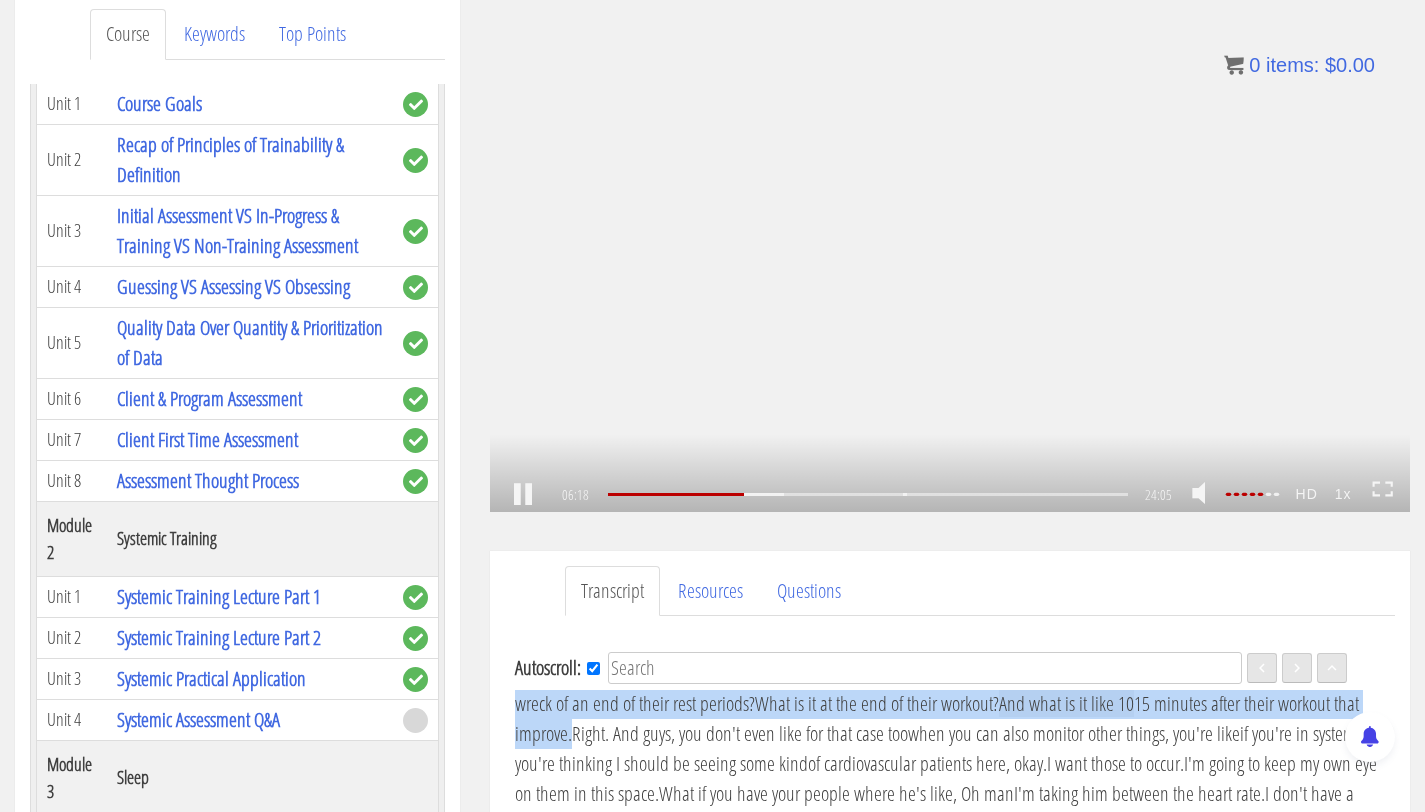 scroll, scrollTop: 1399, scrollLeft: 0, axis: vertical 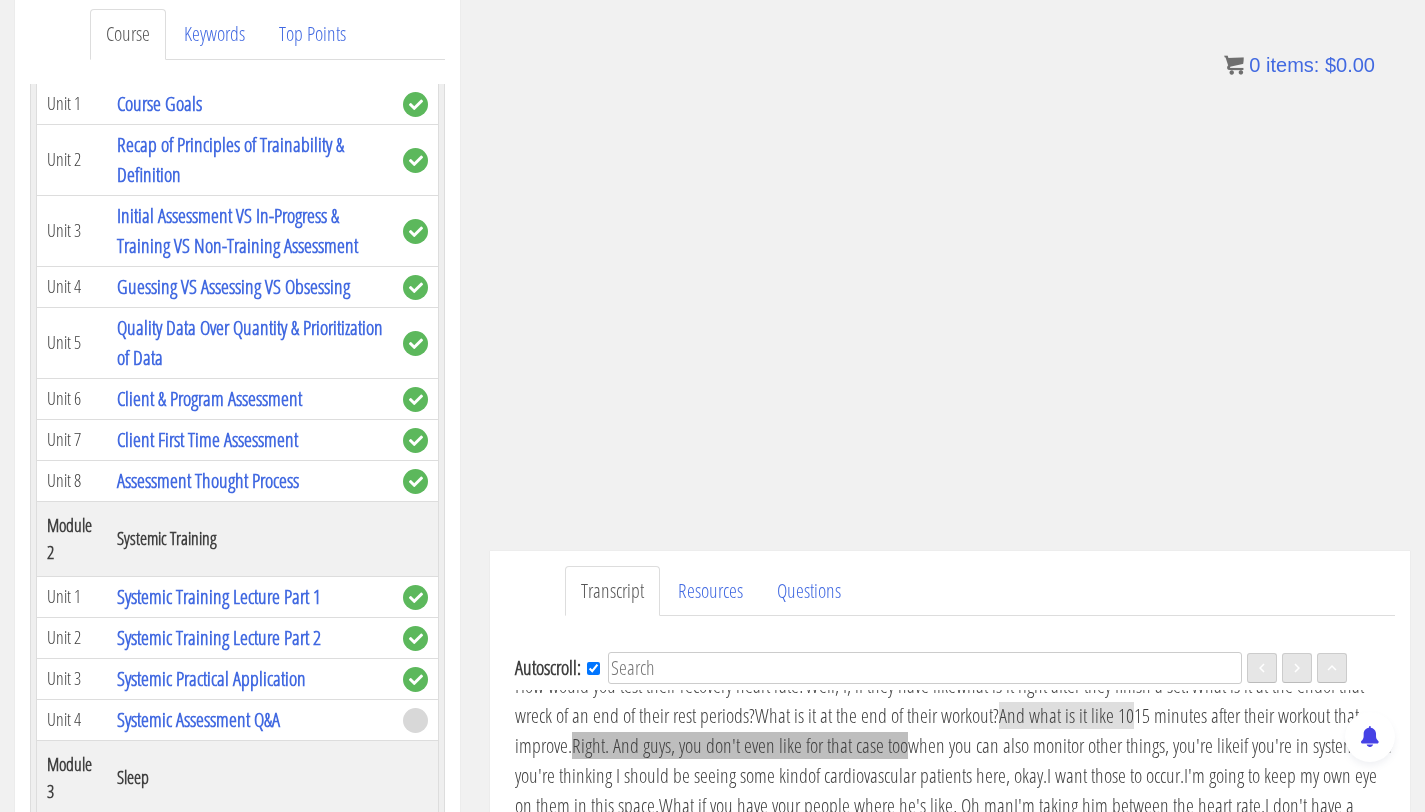 click on "Right. And guys, you don't even like for that case too" at bounding box center [740, 745] 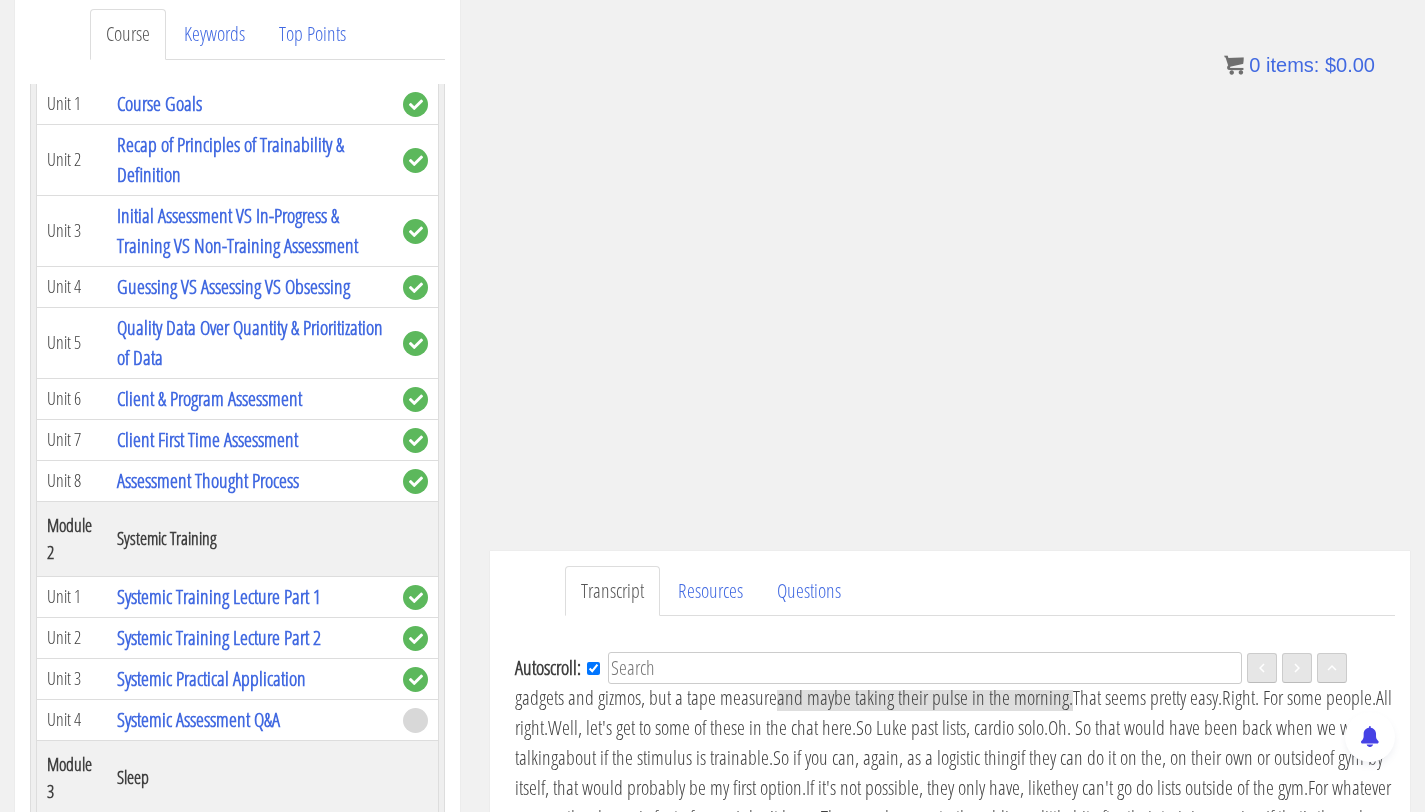 scroll, scrollTop: 2497, scrollLeft: 0, axis: vertical 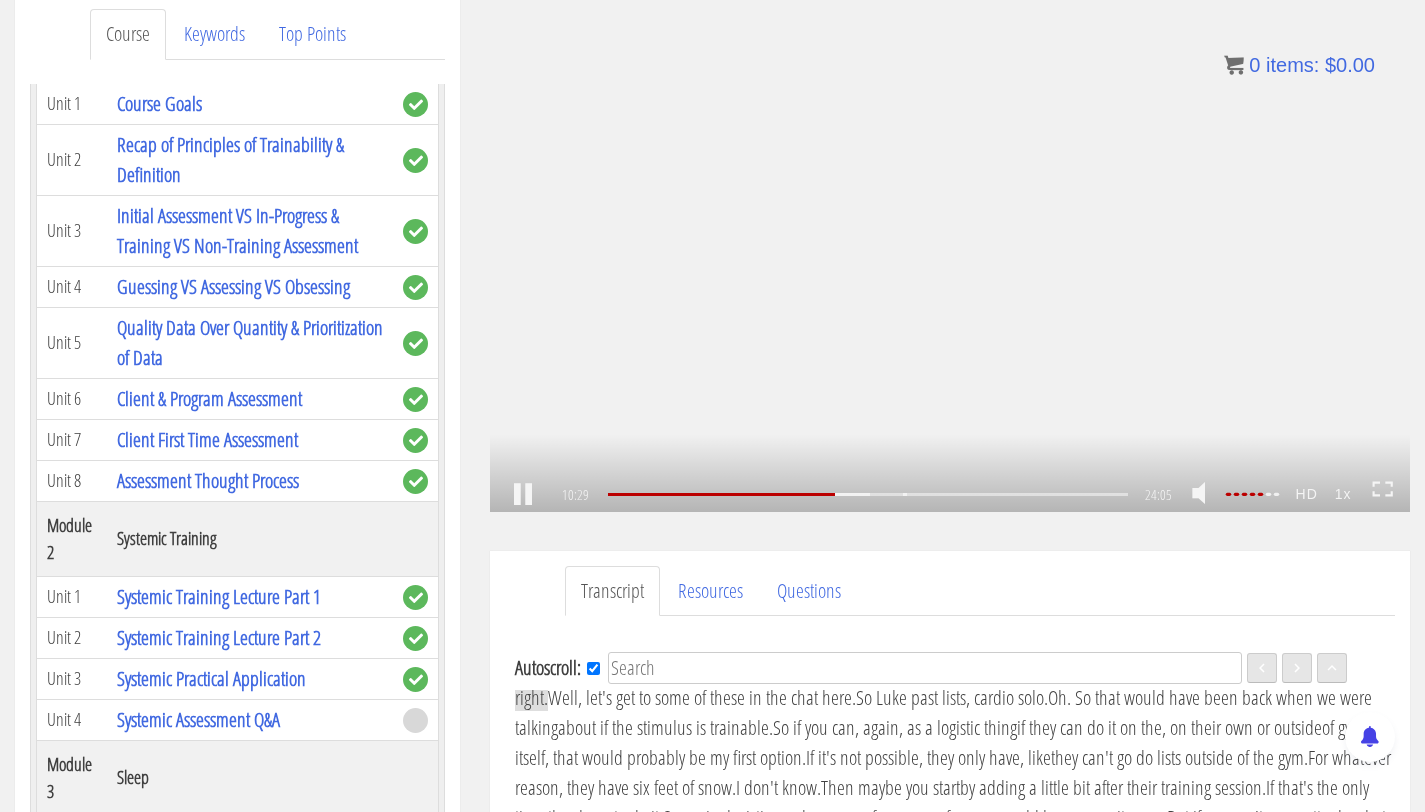click on ".a{fill:#000;opacity:0.65;}.b{fill:#fff;opacity:1.0;}
.fp-color-play{opacity:0.65;}.controlbutton{fill:#fff;}
.fp-color-play{opacity:0.65;}.controlbutton{fill:#fff;}
.controlbuttonbg{opacity:0.65;}.controlbutton{fill:#fff;}
.fp-color-play{opacity:0.65;}.rect{fill:#fff;}
.fp-color-play{opacity:0.65;}.rect{fill:#fff;}
.fp-color-play{opacity:0.65;}.rect{fill:#fff;}
.fp-color-play{opacity:0.65;}.rect{fill:#fff;}
10:29                              06:17                                           24:05              13:36" at bounding box center (950, 253) 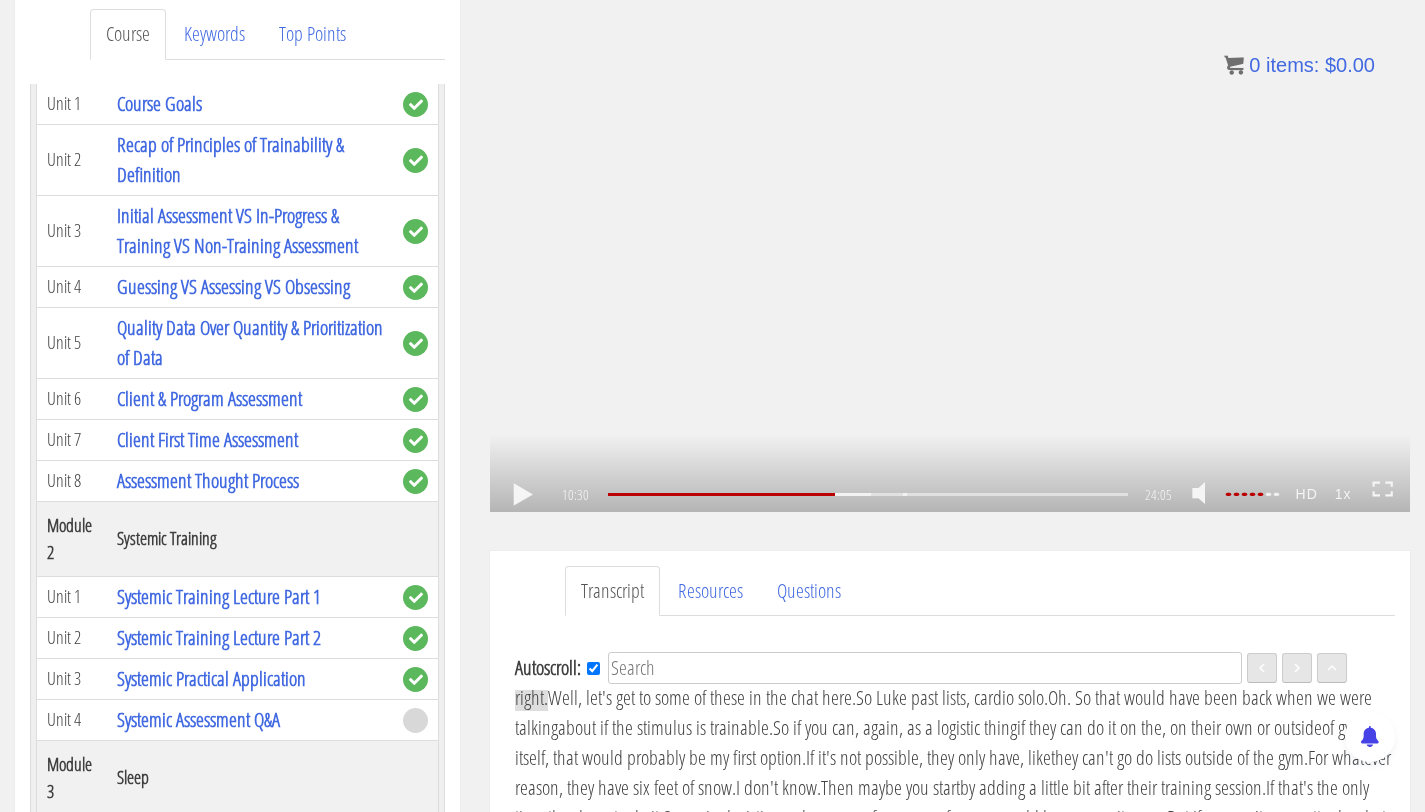 click on ".a{fill:#000;opacity:0.65;}.b{fill:#fff;opacity:1.0;}
.fp-color-play{opacity:0.65;}.controlbutton{fill:#fff;}
.fp-color-play{opacity:0.65;}.controlbutton{fill:#fff;}
.controlbuttonbg{opacity:0.65;}.controlbutton{fill:#fff;}
.fp-color-play{opacity:0.65;}.rect{fill:#fff;}
.fp-color-play{opacity:0.65;}.rect{fill:#fff;}
.fp-color-play{opacity:0.65;}.rect{fill:#fff;}
.fp-color-play{opacity:0.65;}.rect{fill:#fff;}
10:30                              06:17                                           24:05              13:36" at bounding box center [950, 253] 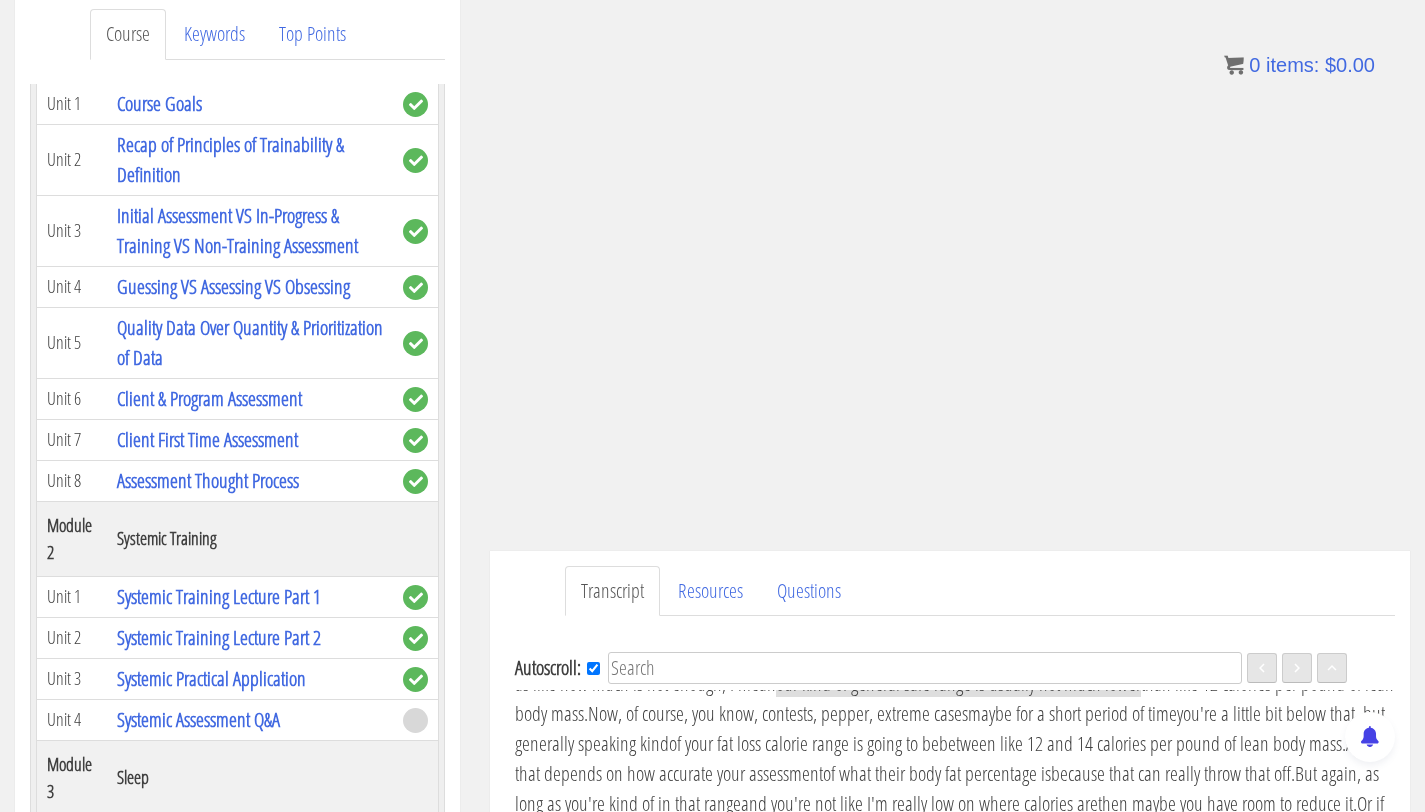 scroll, scrollTop: 3382, scrollLeft: 0, axis: vertical 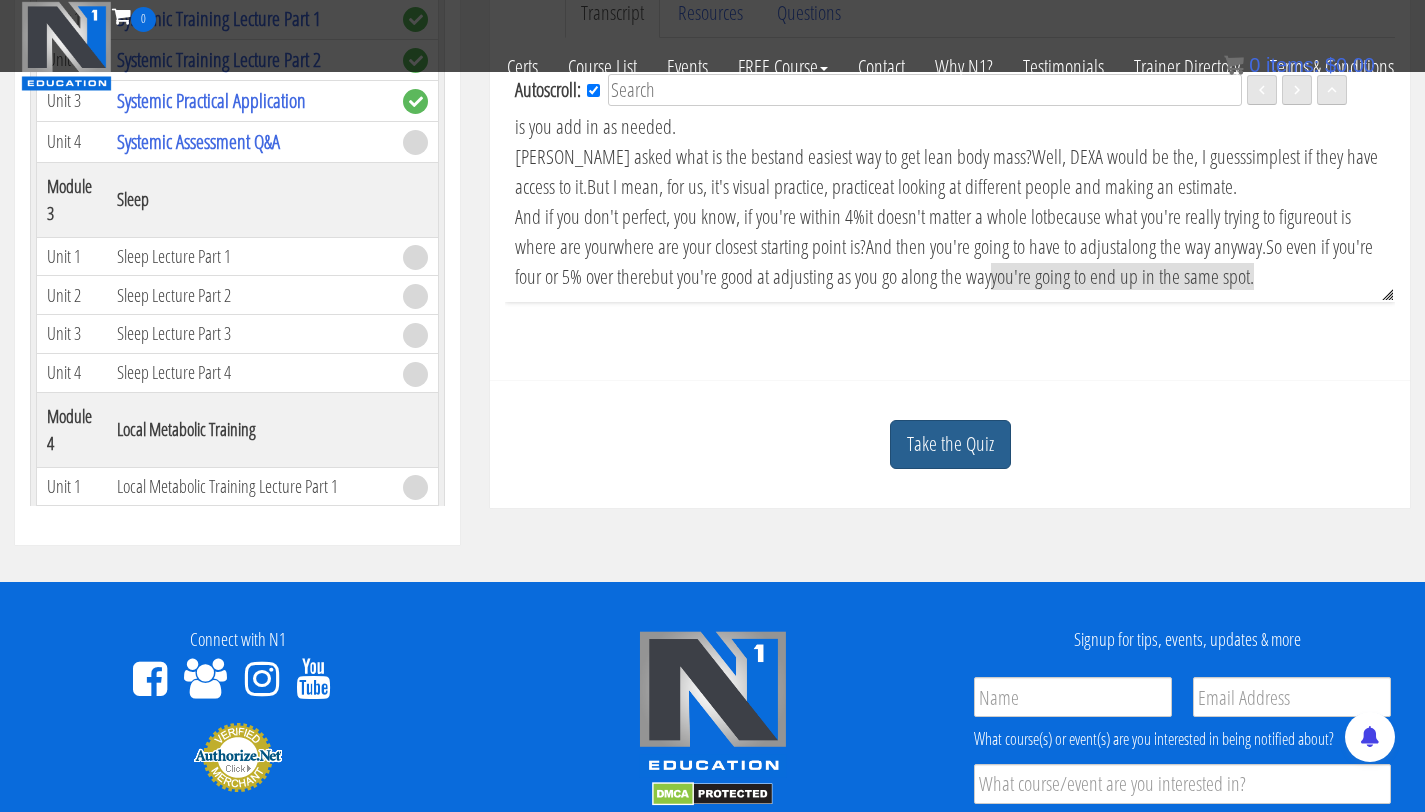click on "Take the Quiz" at bounding box center (950, 444) 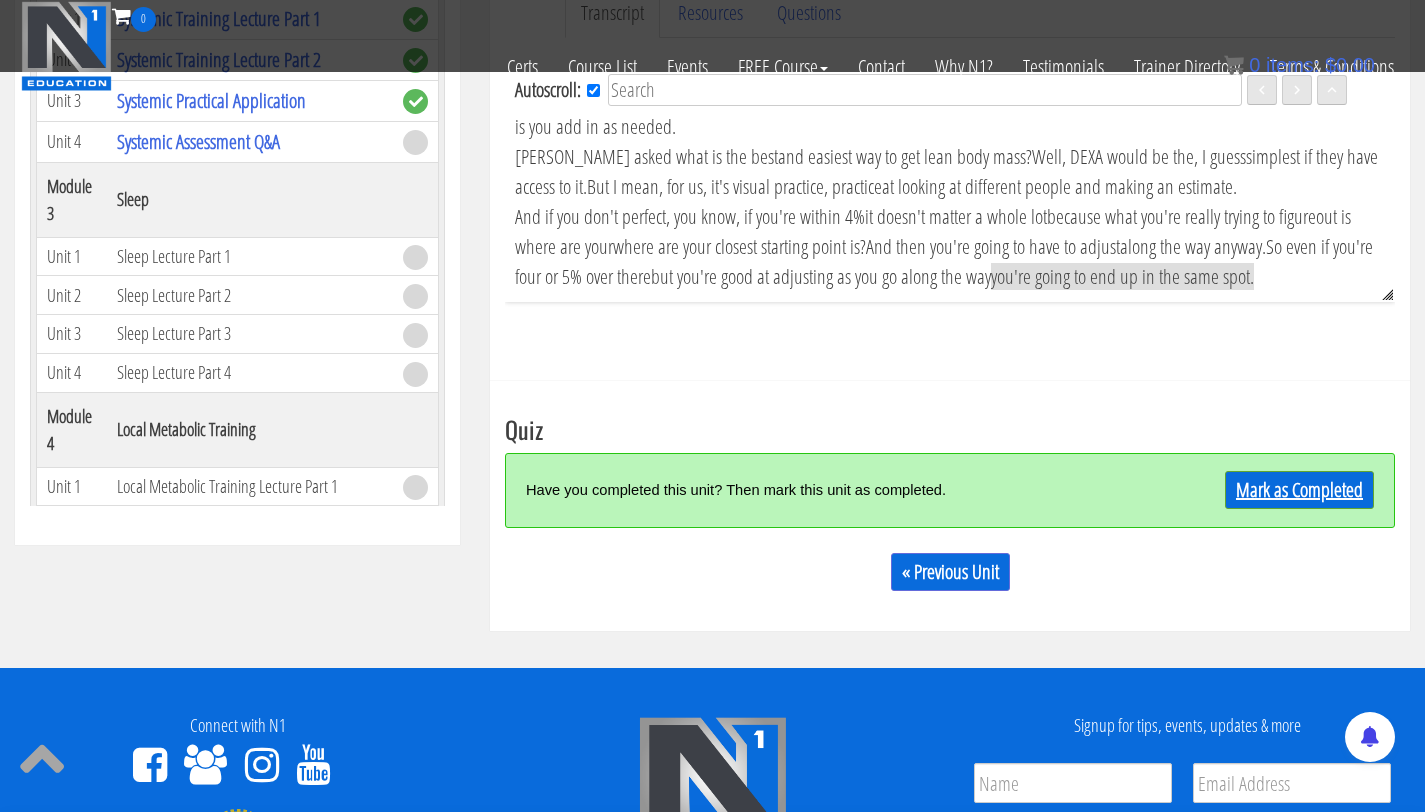 click on "Mark as Completed" at bounding box center [1299, 490] 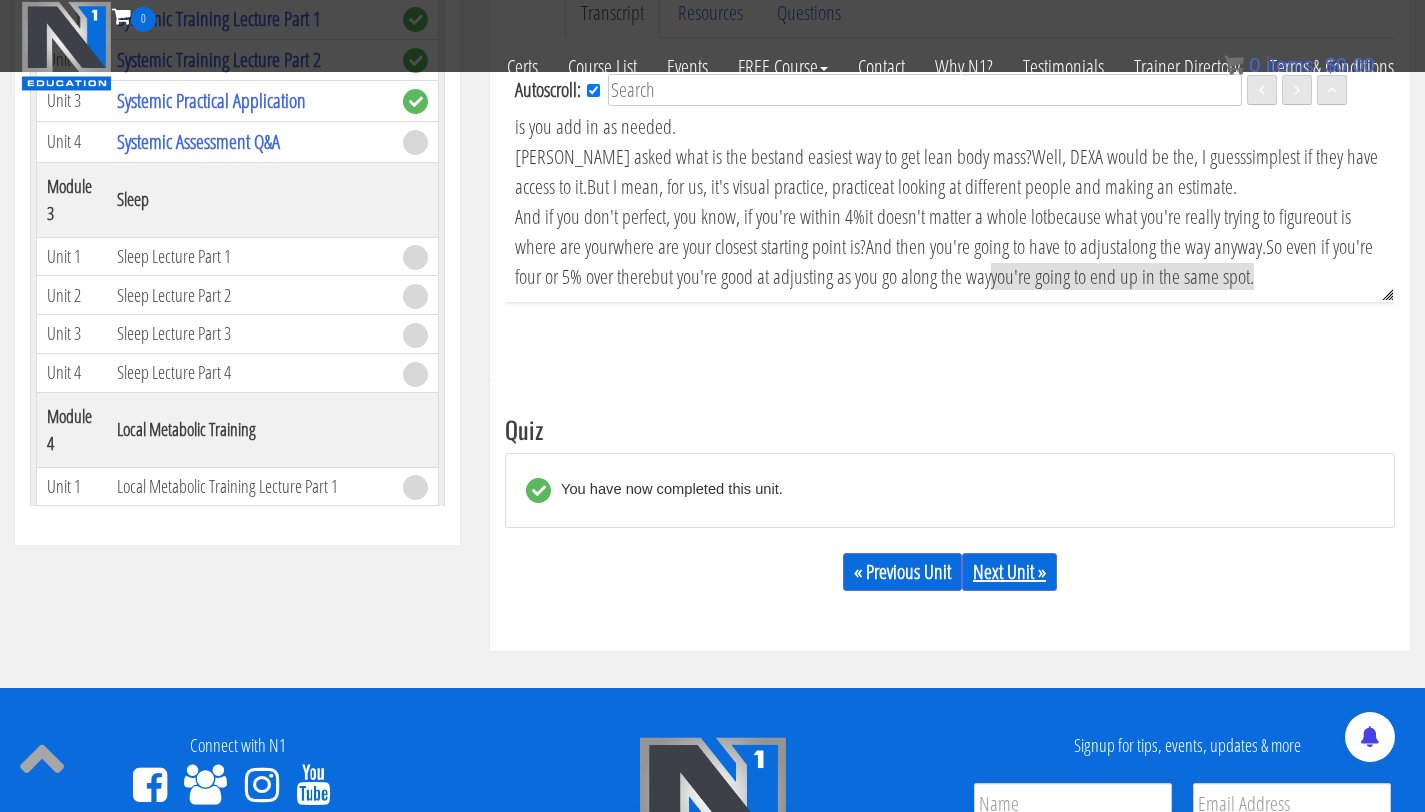 click on "Next Unit »" at bounding box center [1009, 572] 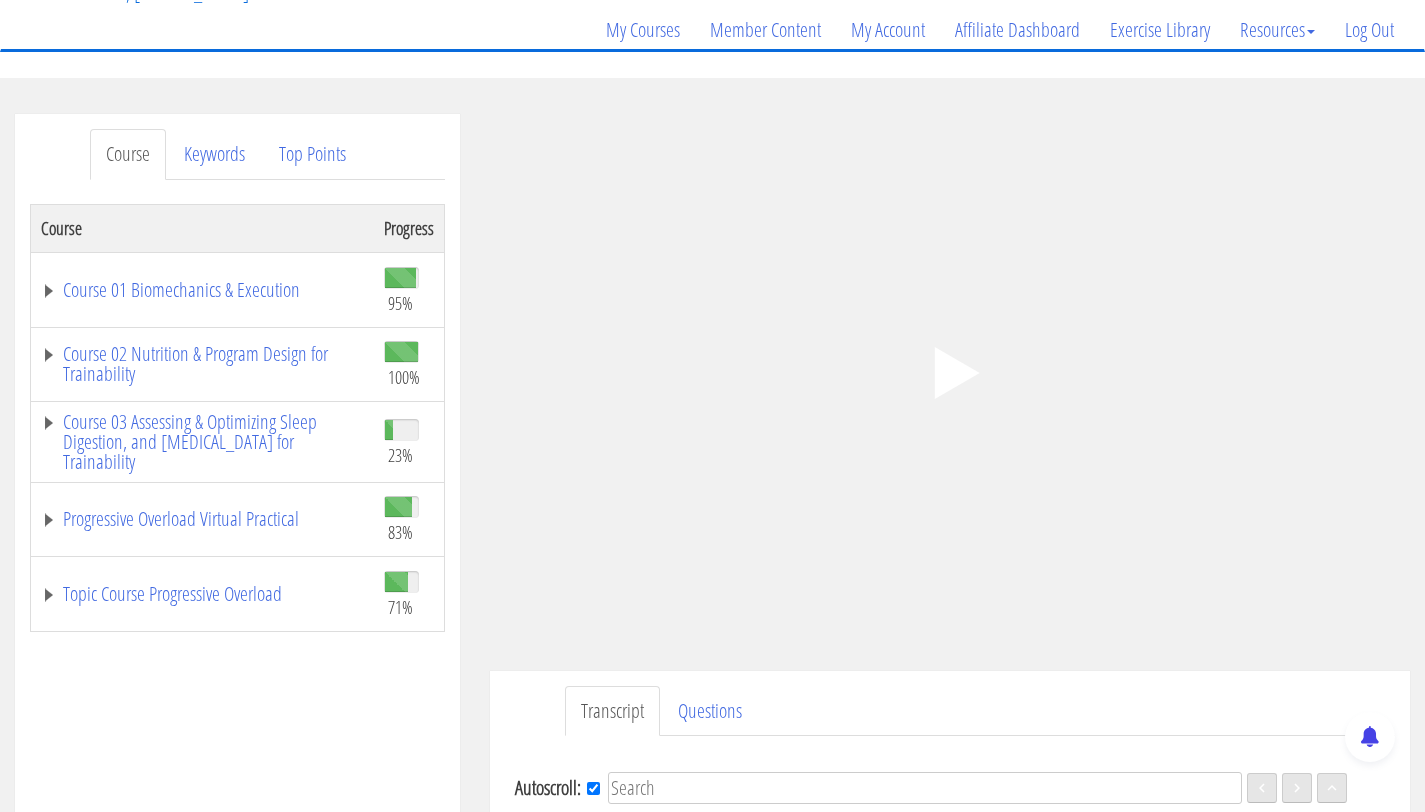 scroll, scrollTop: 163, scrollLeft: 0, axis: vertical 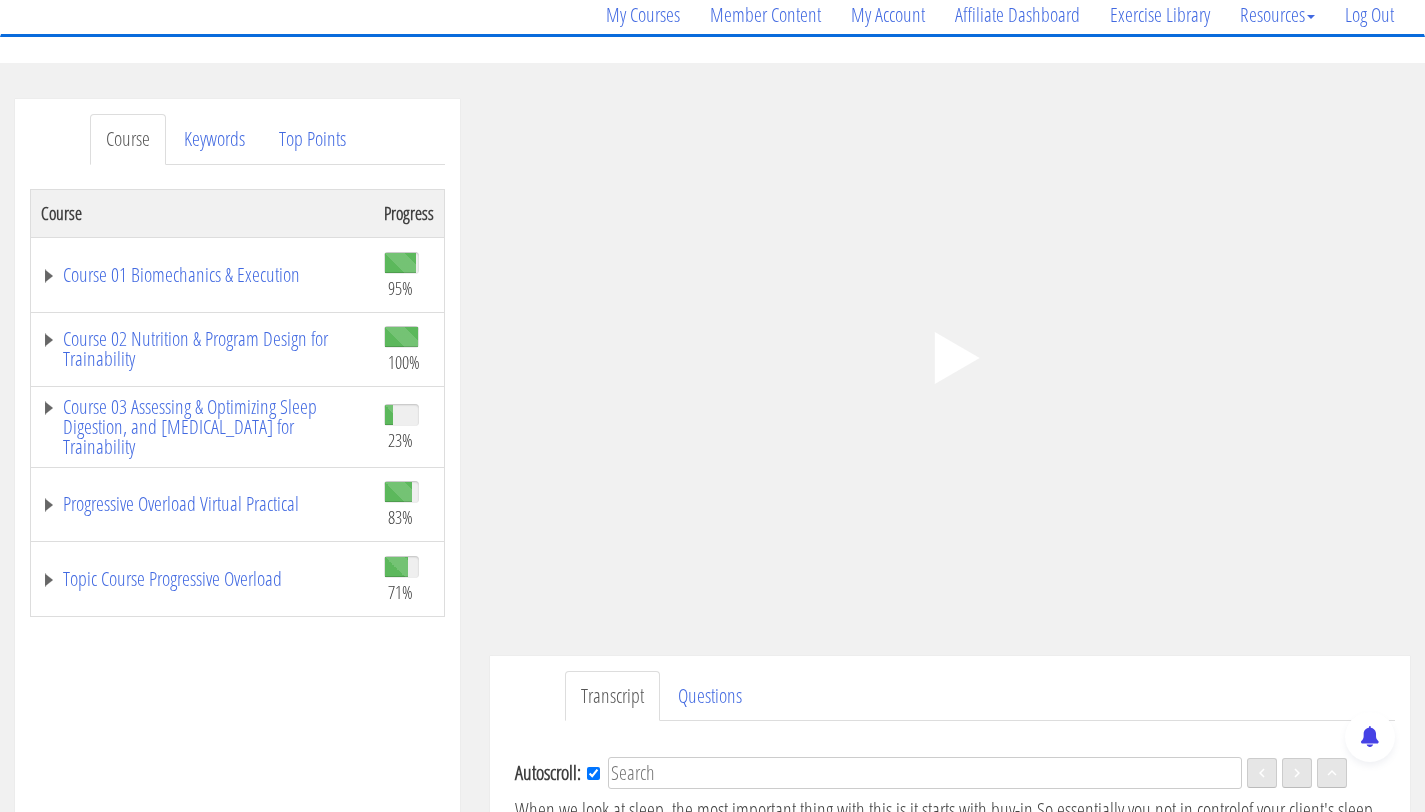 click 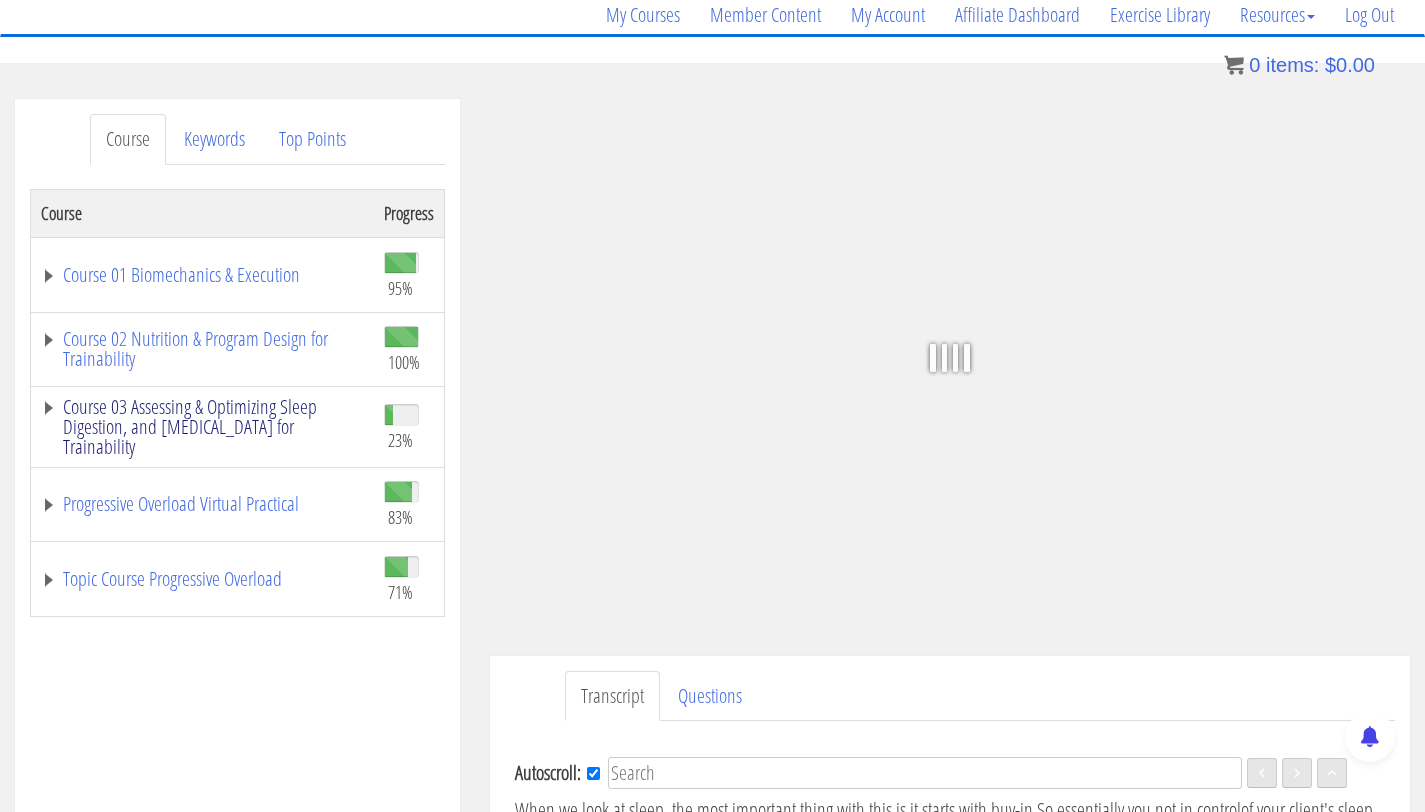 click on "Course 03 Assessing & Optimizing Sleep Digestion, and [MEDICAL_DATA] for Trainability" at bounding box center (202, 427) 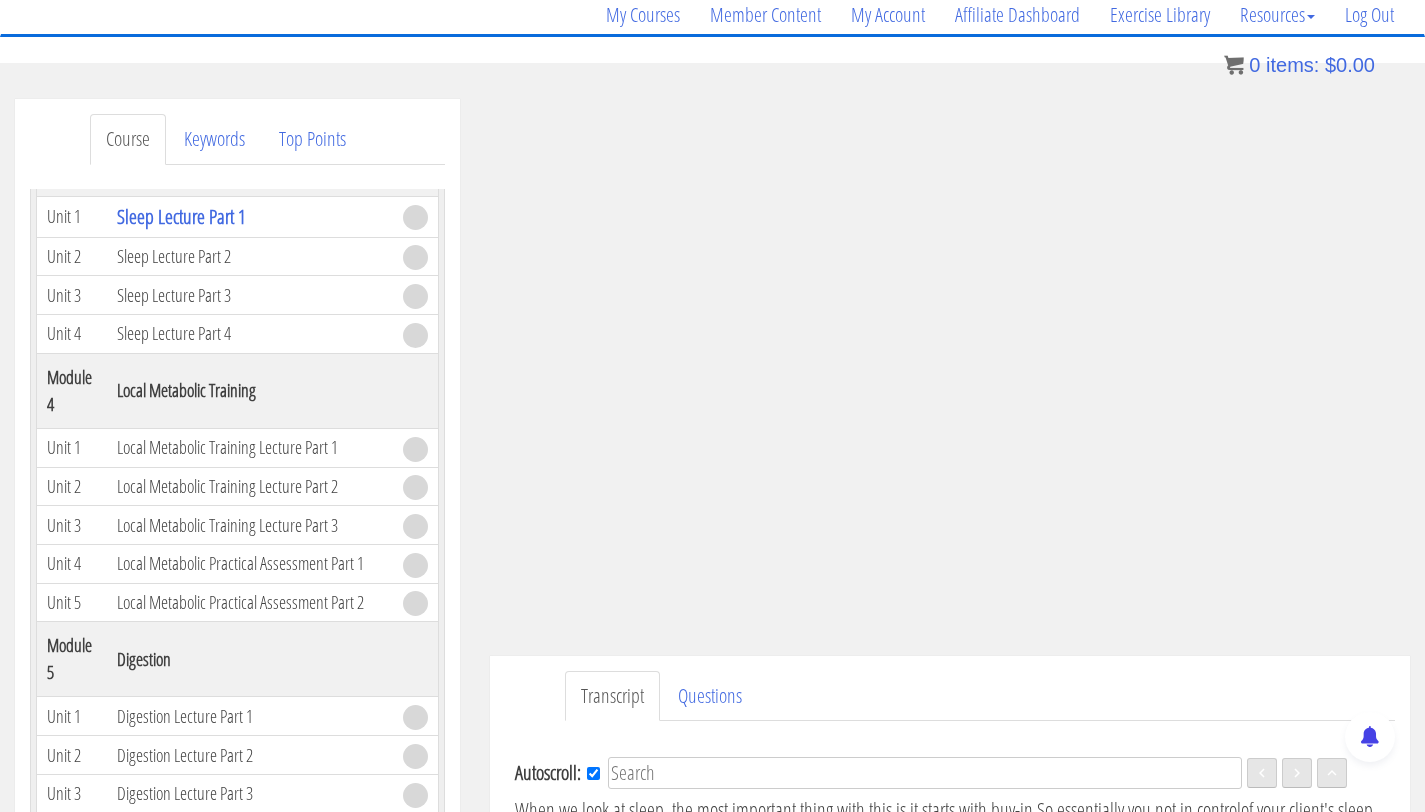 scroll, scrollTop: 1176, scrollLeft: 0, axis: vertical 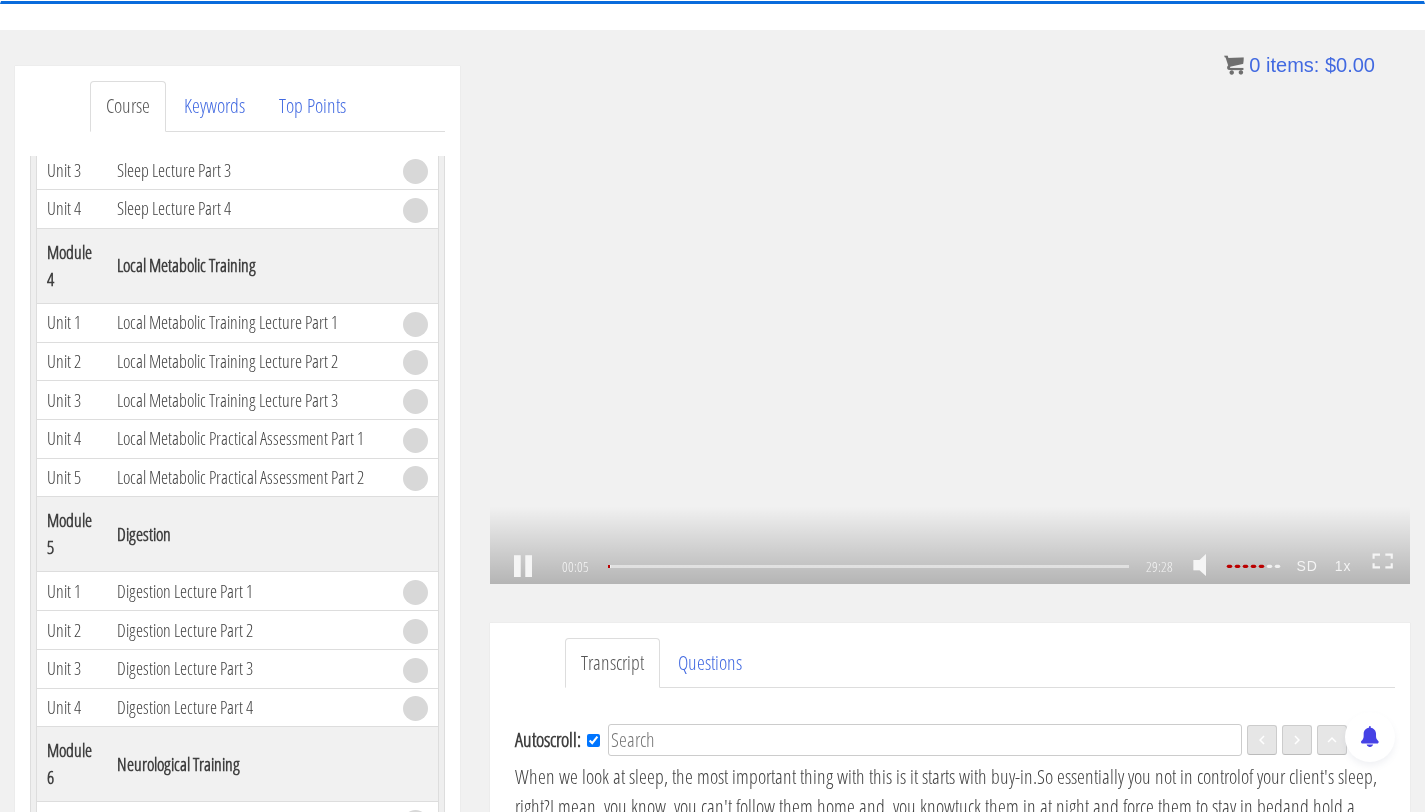 click on ".a{fill:#000;opacity:0.65;}.b{fill:#fff;opacity:1.0;}
.fp-color-play{opacity:0.65;}.controlbutton{fill:#fff;}
.fp-color-play{opacity:0.65;}.controlbutton{fill:#fff;}
.controlbuttonbg{opacity:0.65;}.controlbutton{fill:#fff;}
.fp-color-play{opacity:0.65;}.rect{fill:#fff;}
.fp-color-play{opacity:0.65;}.rect{fill:#fff;}
.fp-color-play{opacity:0.65;}.rect{fill:#fff;}
.fp-color-play{opacity:0.65;}.rect{fill:#fff;}
00:05                              06:52                                           29:28              29:24" at bounding box center [950, 325] 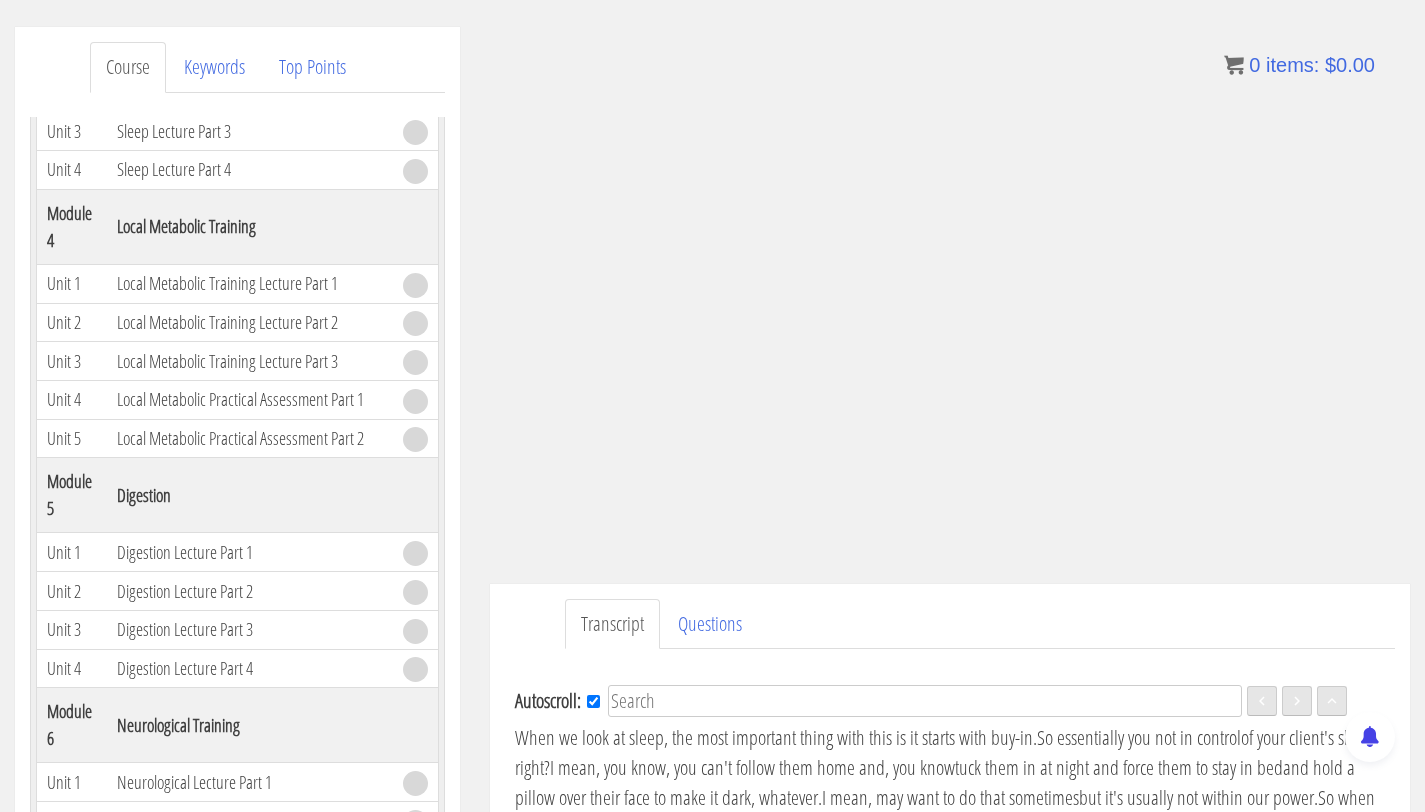 scroll, scrollTop: 239, scrollLeft: 0, axis: vertical 